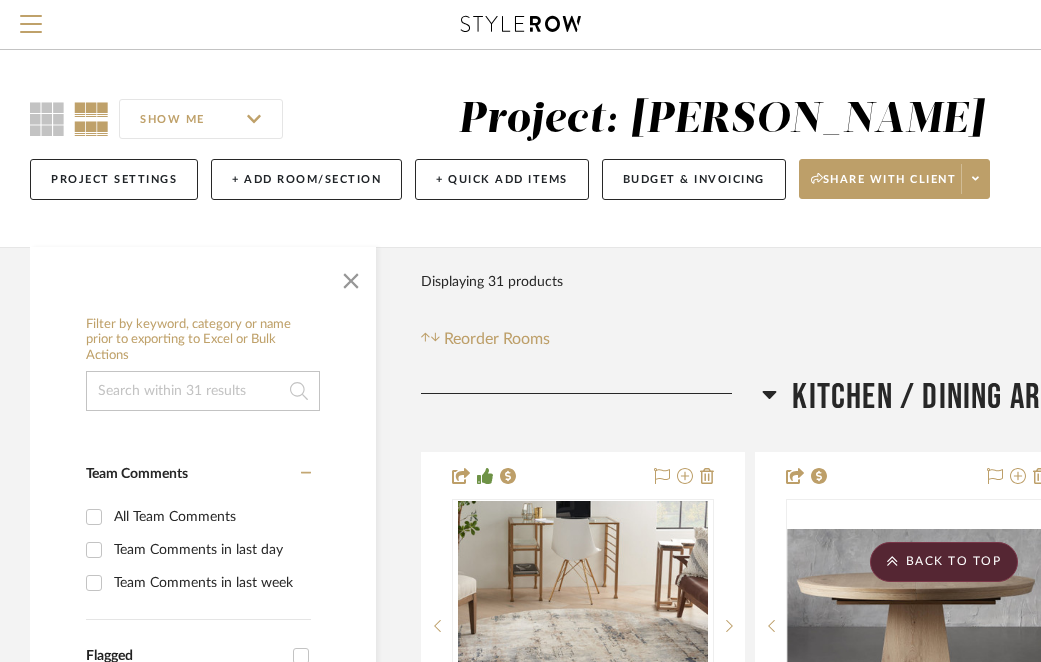 scroll, scrollTop: 5135, scrollLeft: 0, axis: vertical 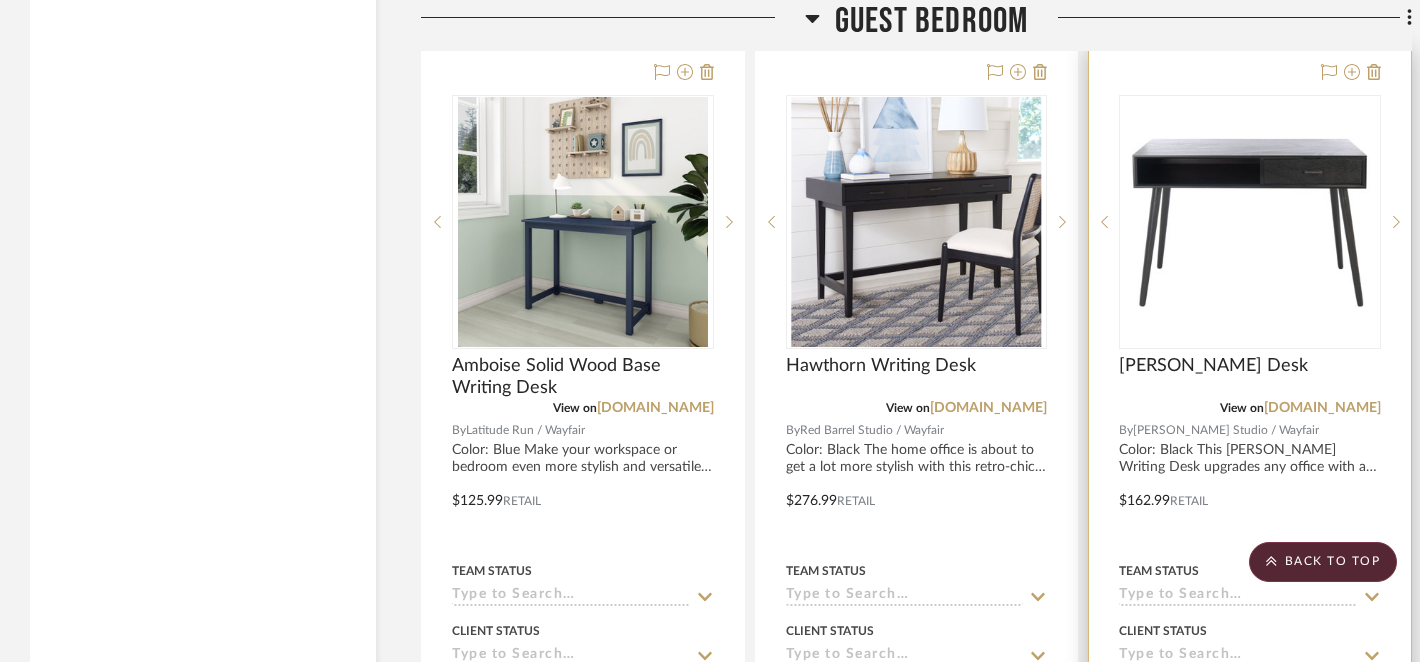 click at bounding box center (1250, 486) 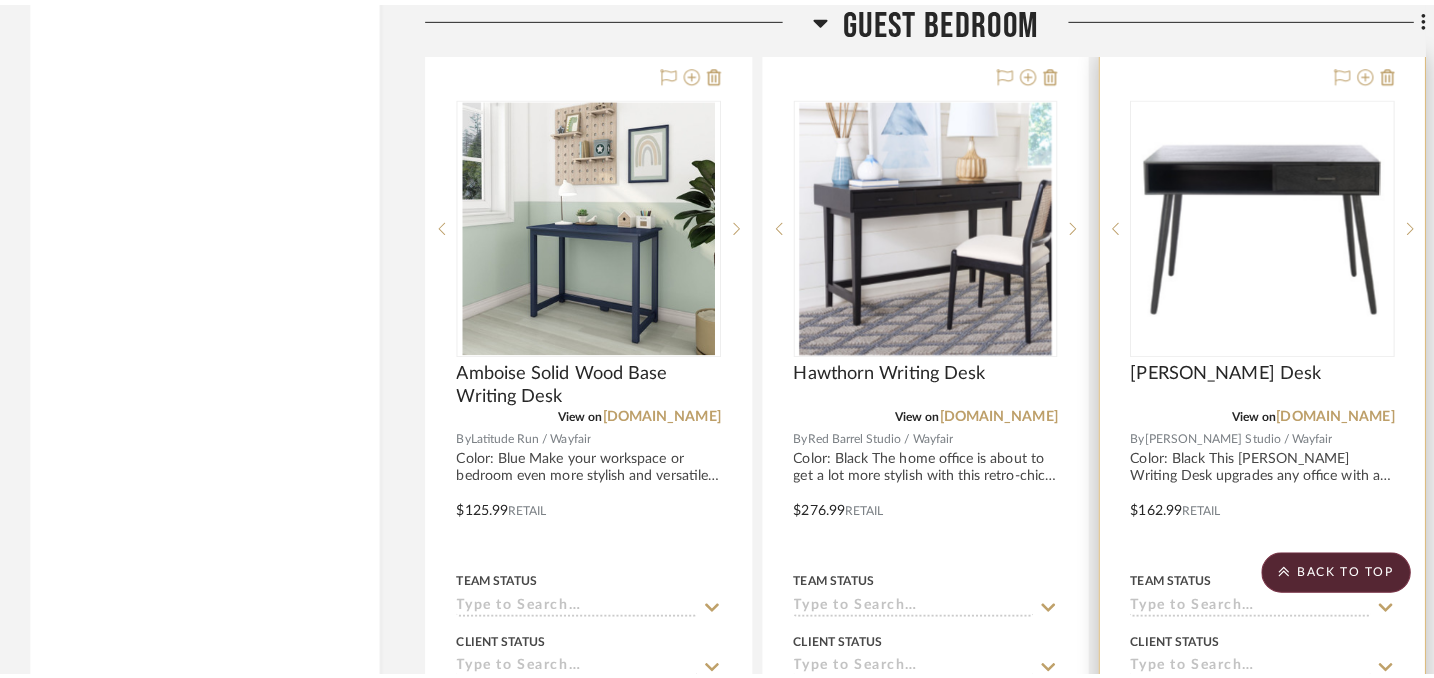 scroll, scrollTop: 0, scrollLeft: 0, axis: both 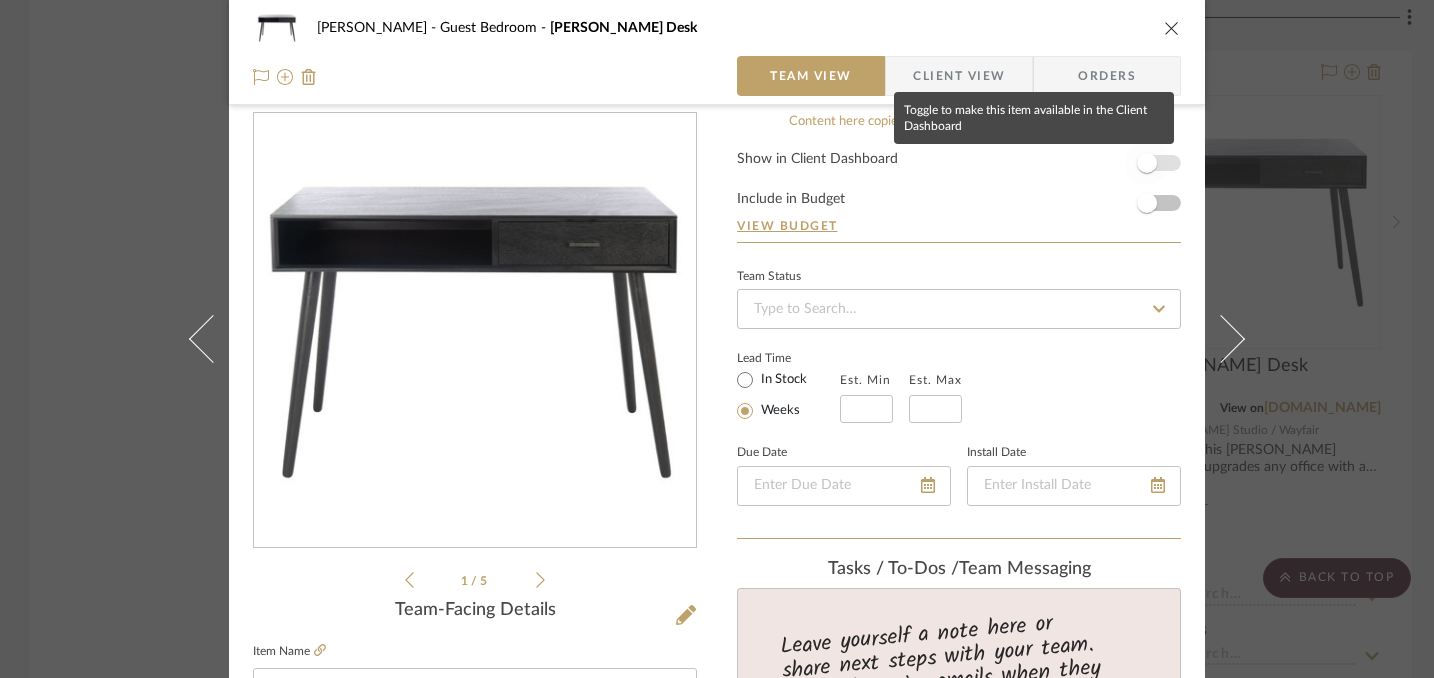 click at bounding box center [1147, 163] 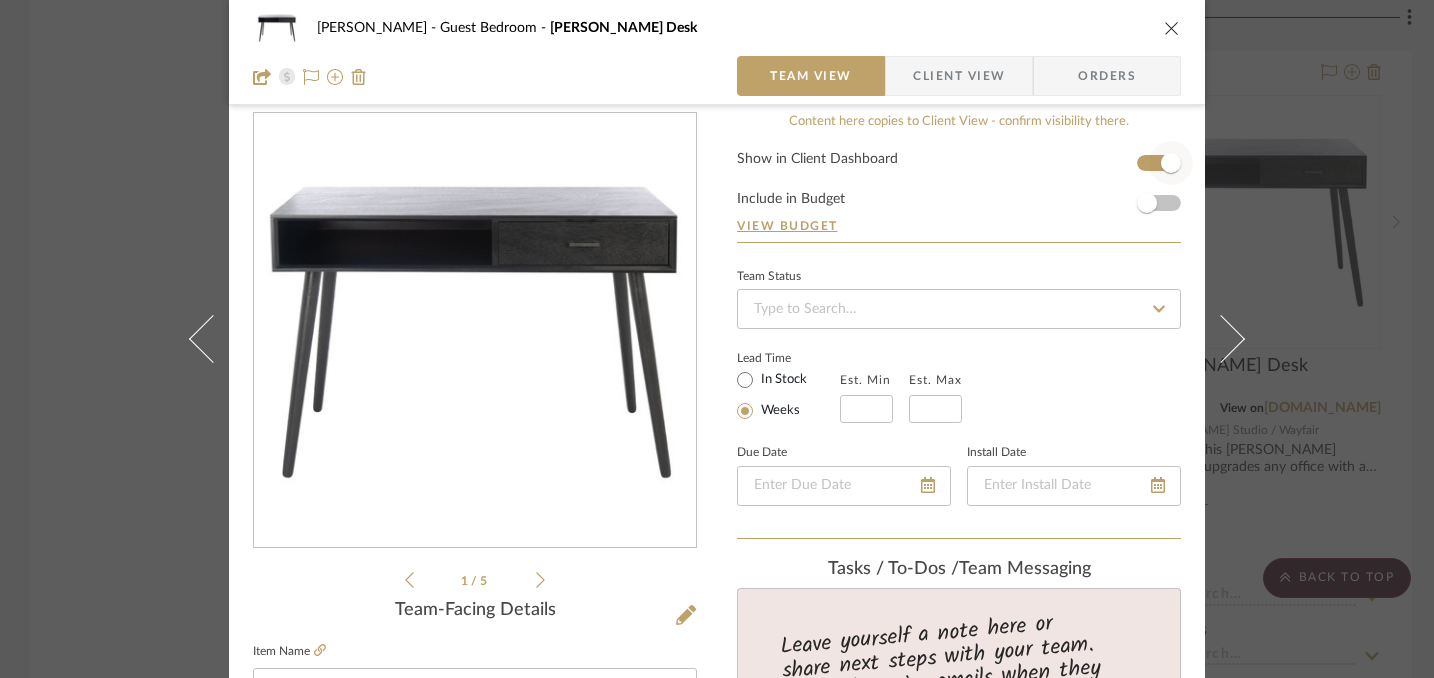 type 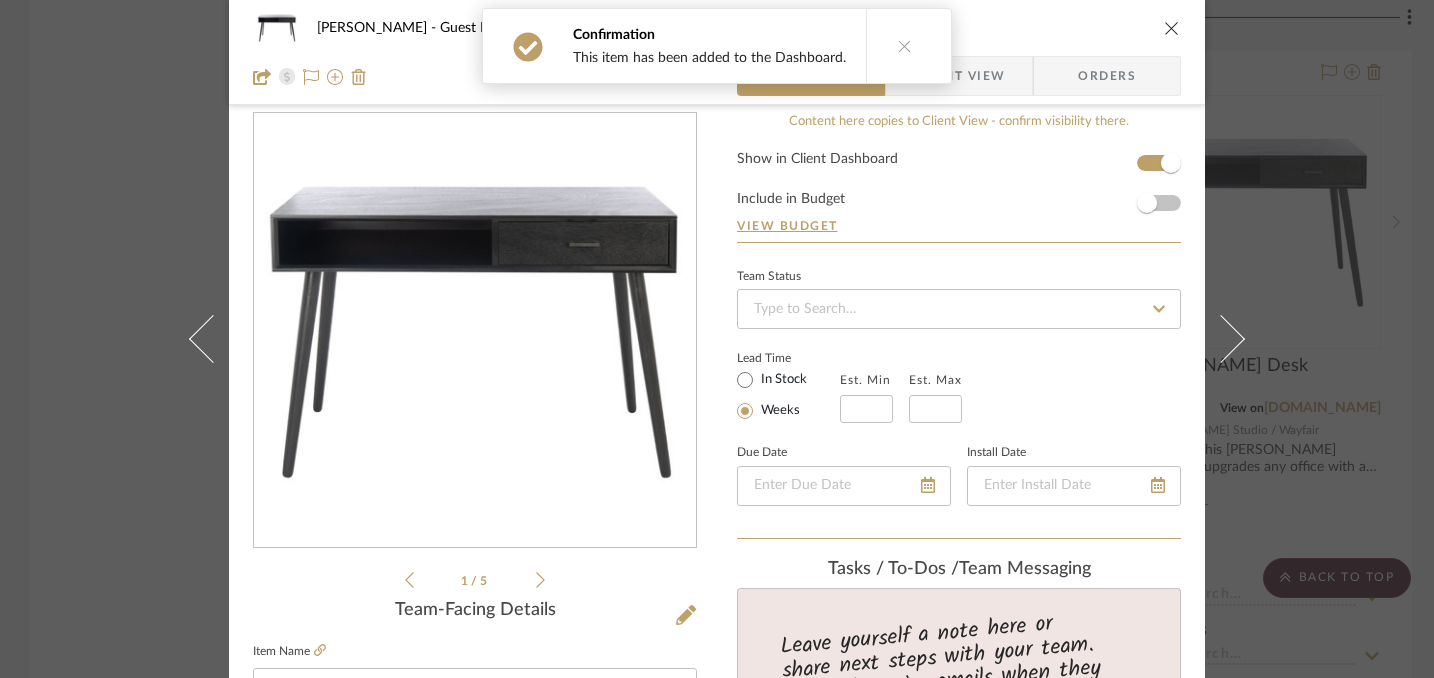 click at bounding box center (1172, 28) 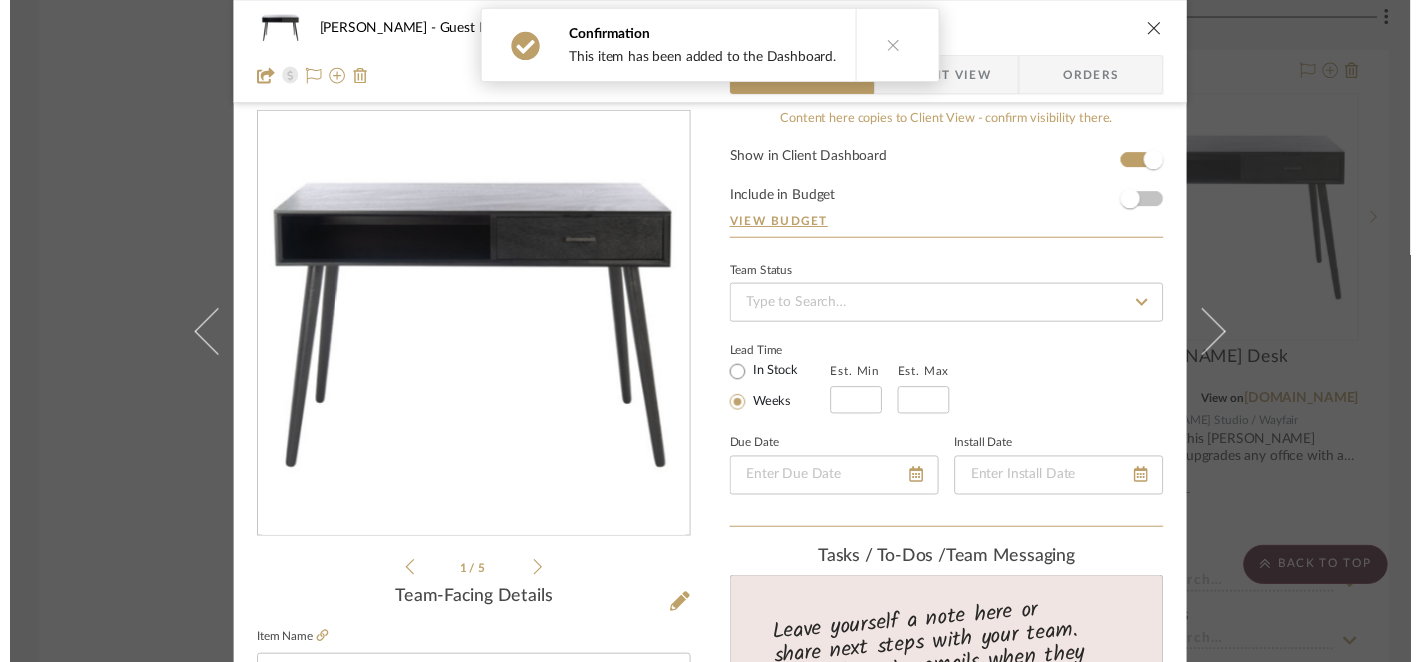 scroll, scrollTop: 7068, scrollLeft: 0, axis: vertical 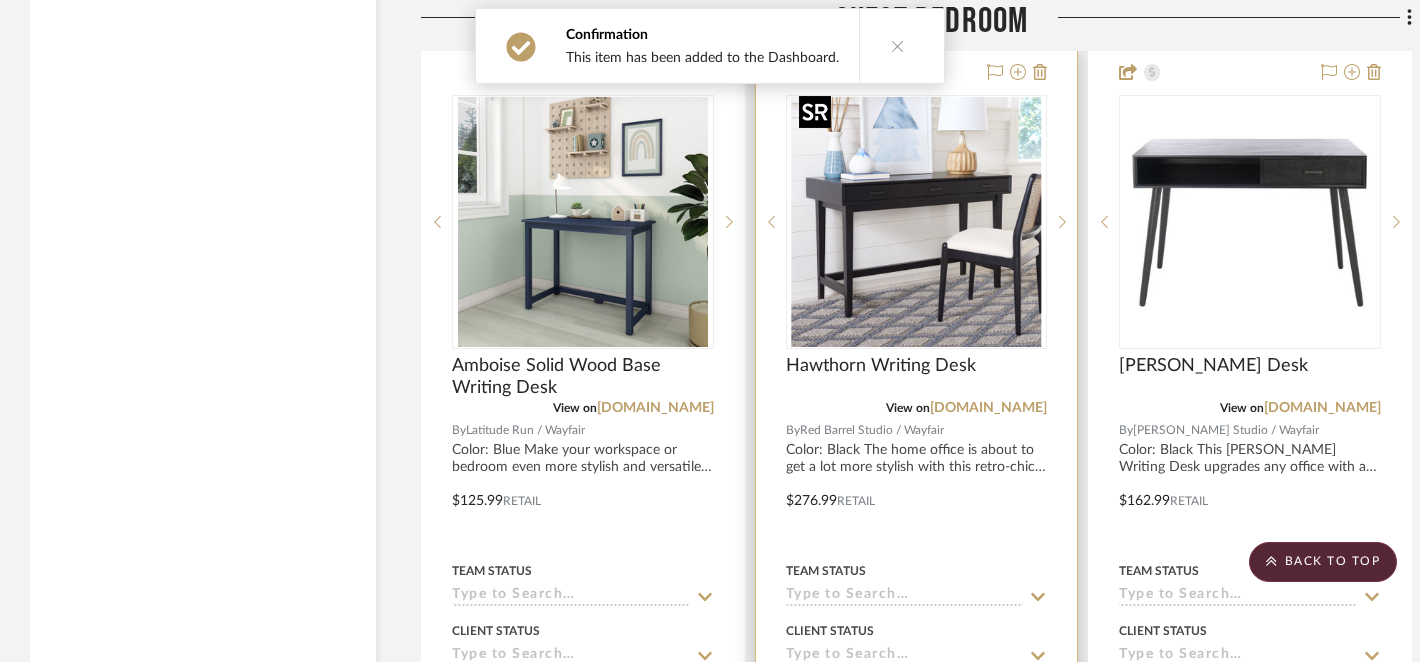 click at bounding box center (916, 222) 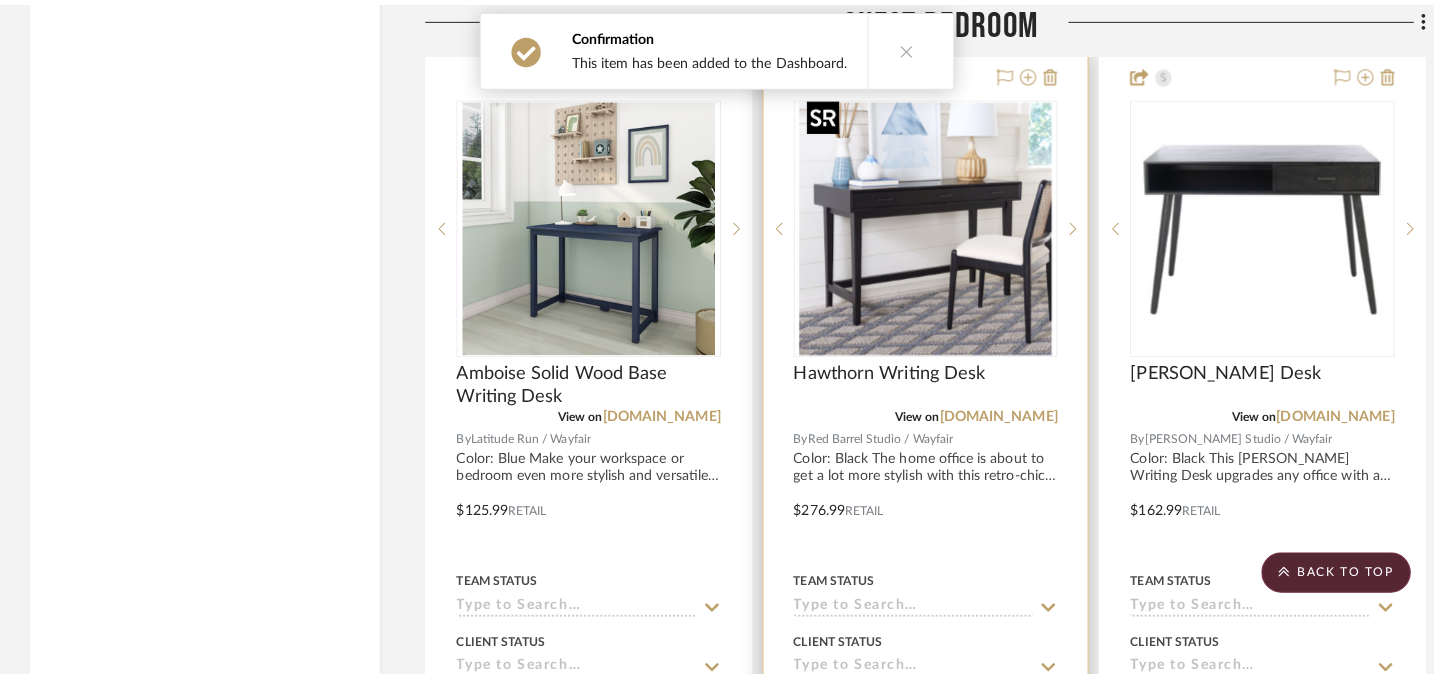 scroll, scrollTop: 0, scrollLeft: 0, axis: both 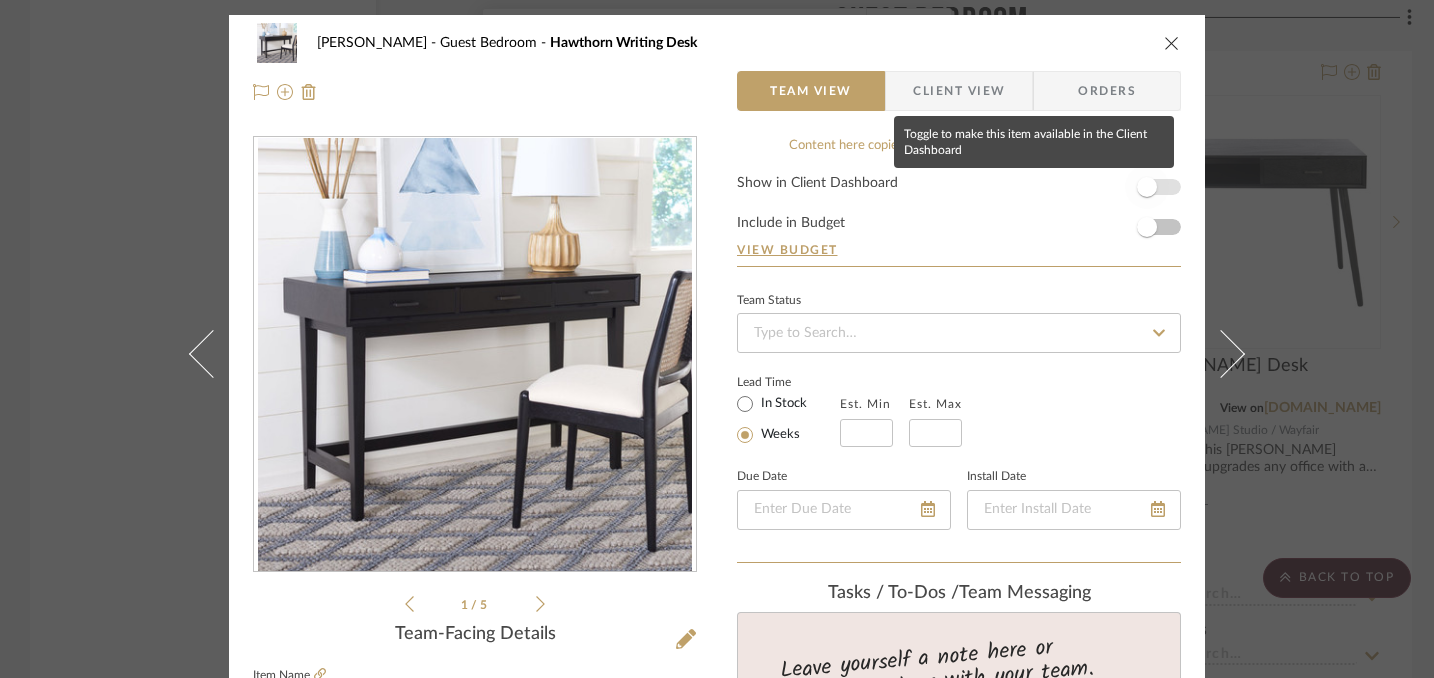 click at bounding box center (1147, 187) 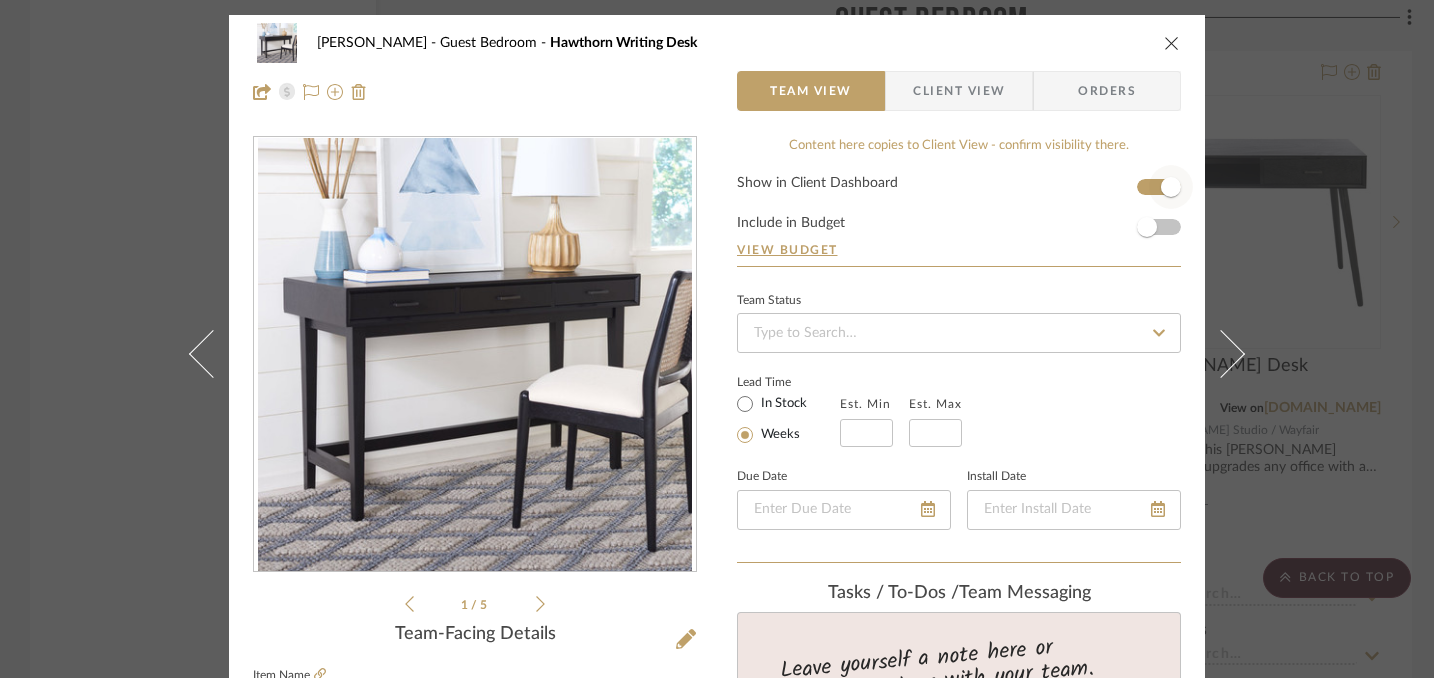 type 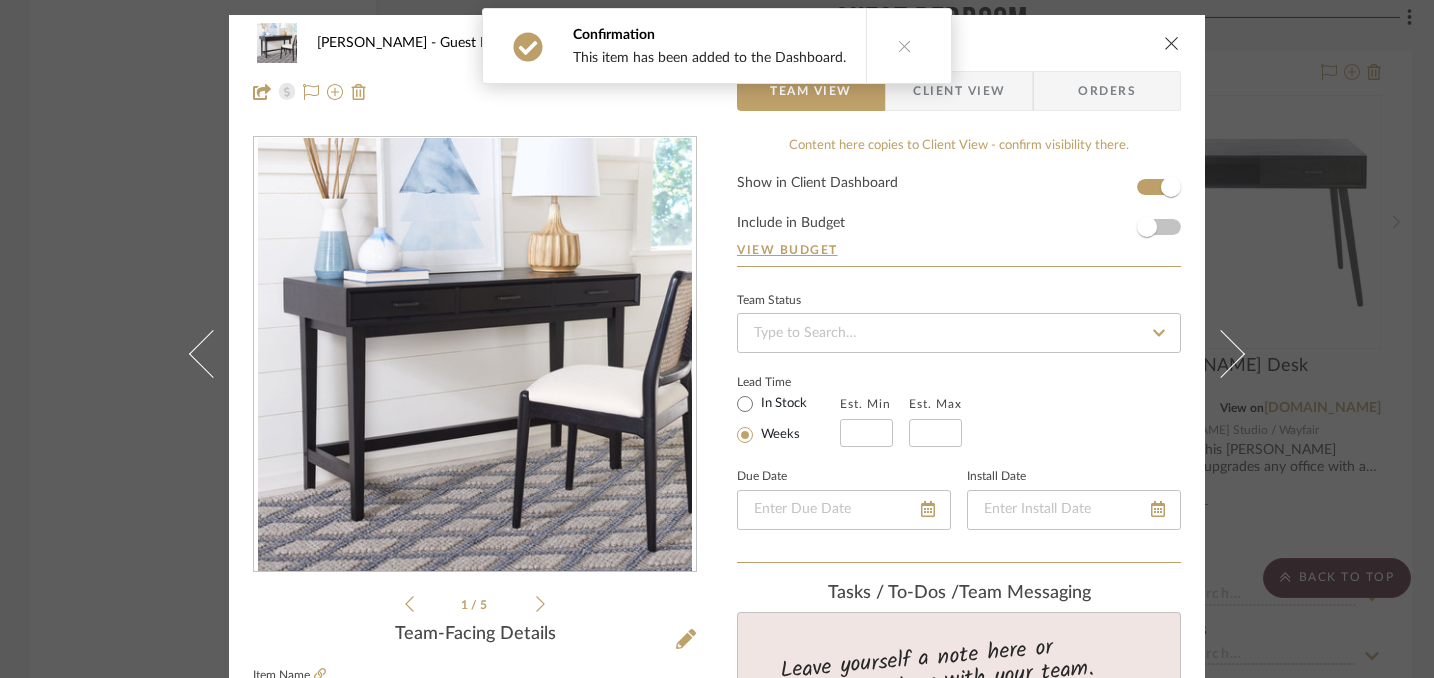 click at bounding box center [1172, 43] 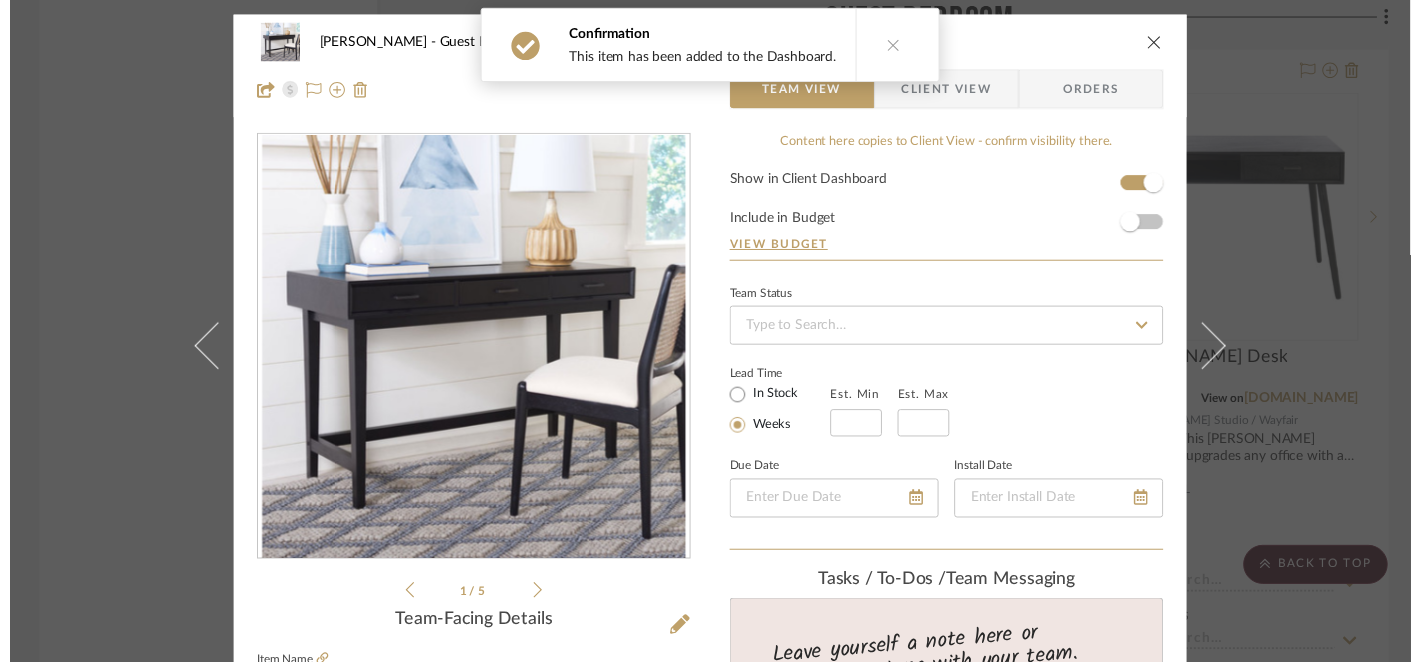 scroll, scrollTop: 7068, scrollLeft: 0, axis: vertical 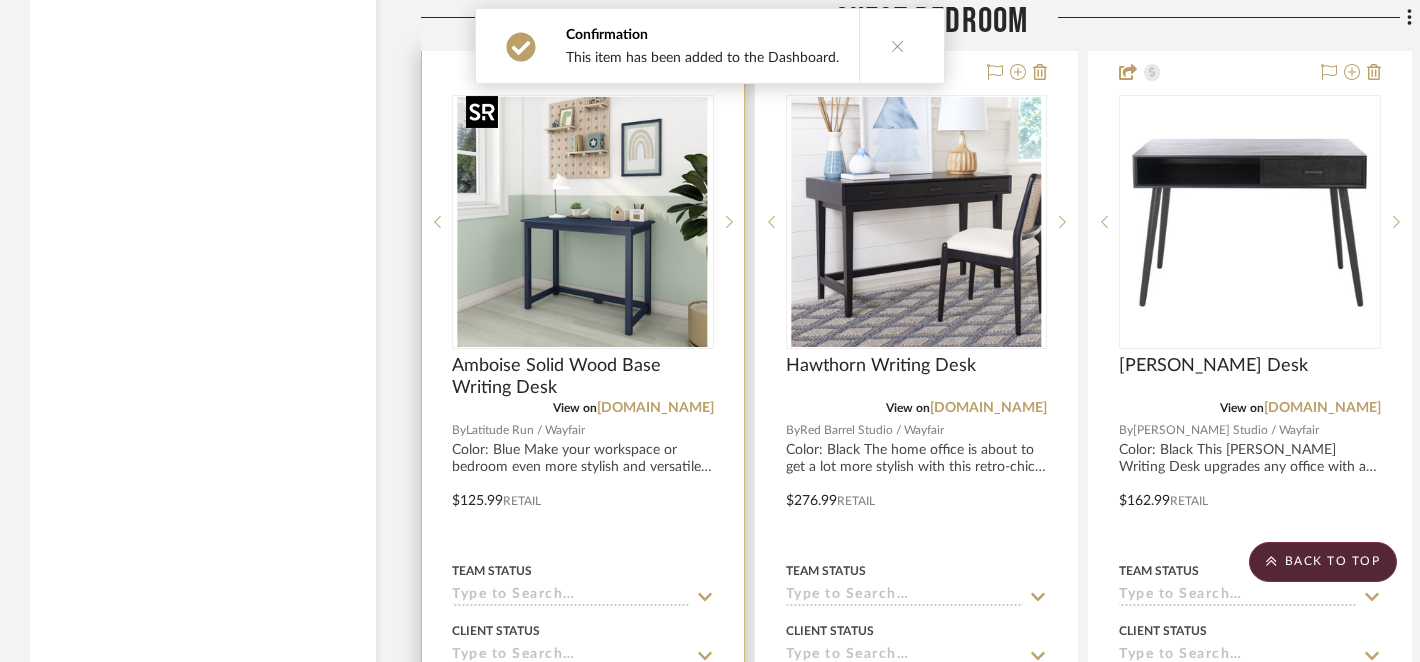 click at bounding box center [583, 222] 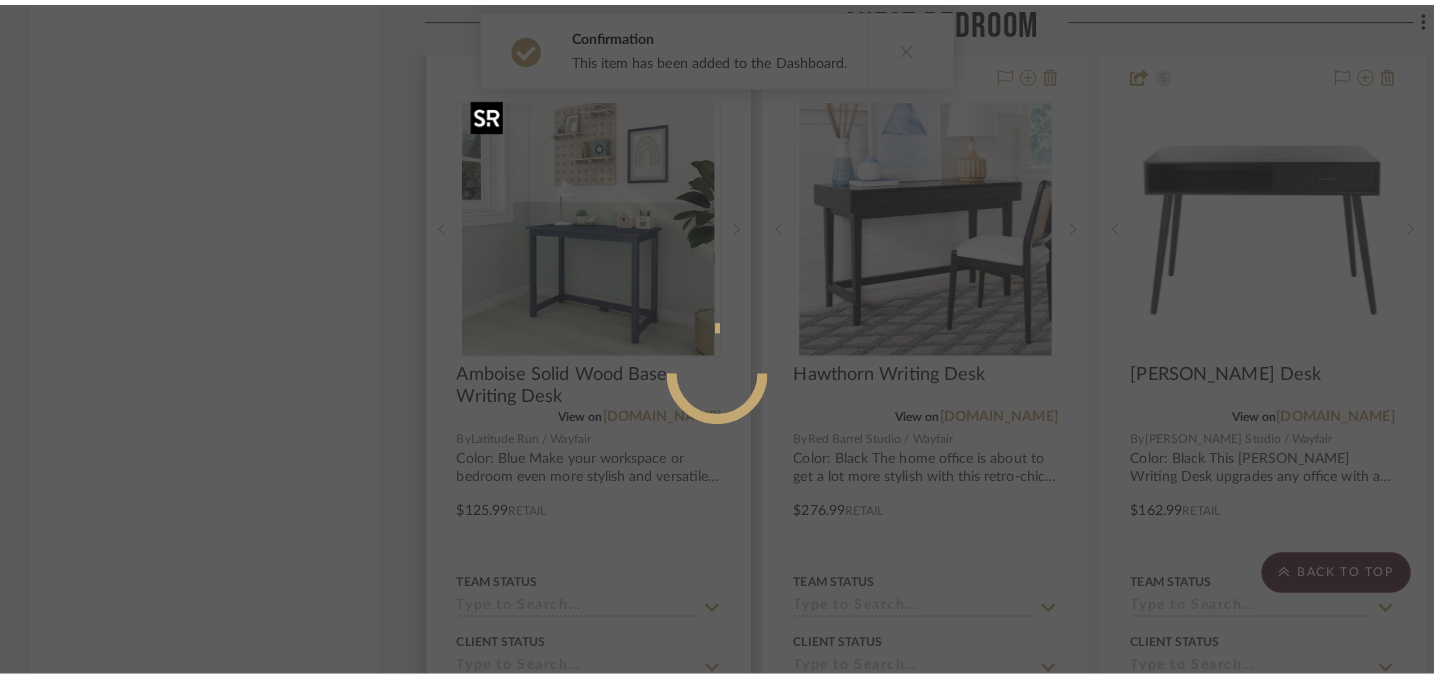 scroll, scrollTop: 0, scrollLeft: 0, axis: both 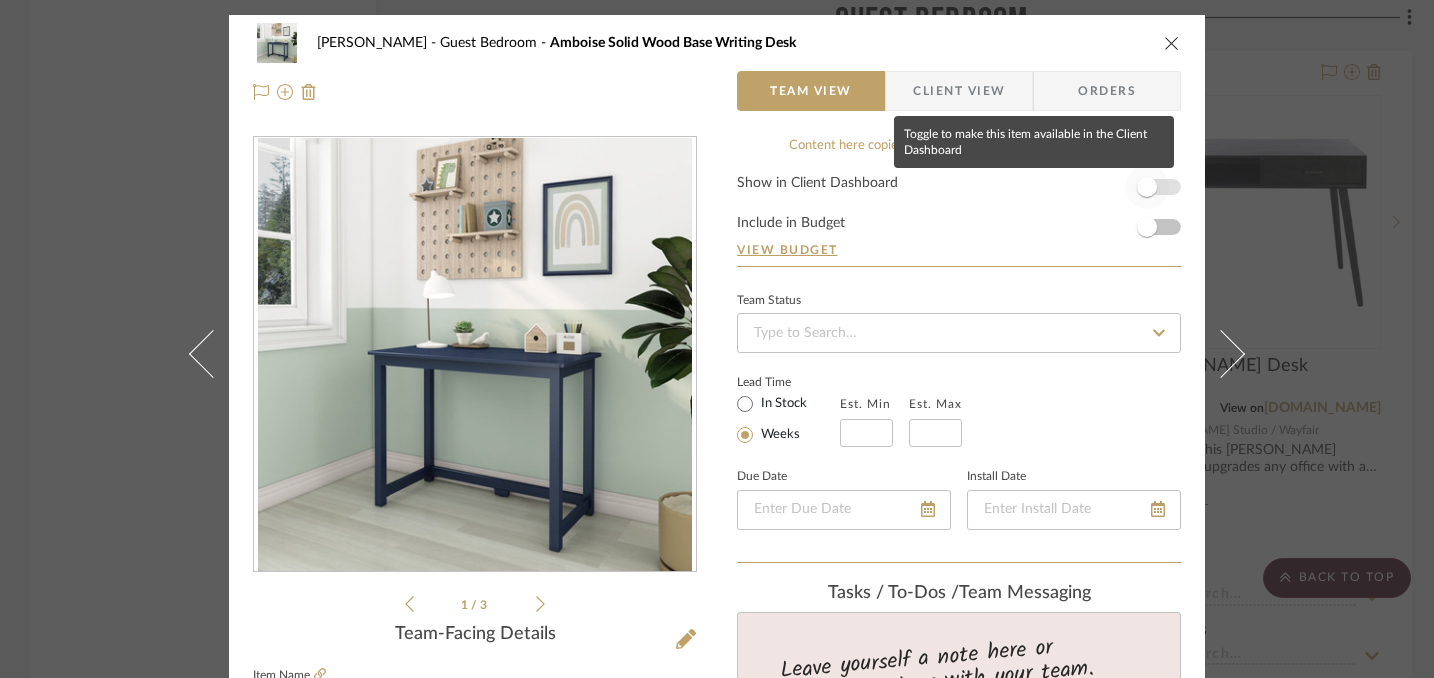 click at bounding box center [1147, 187] 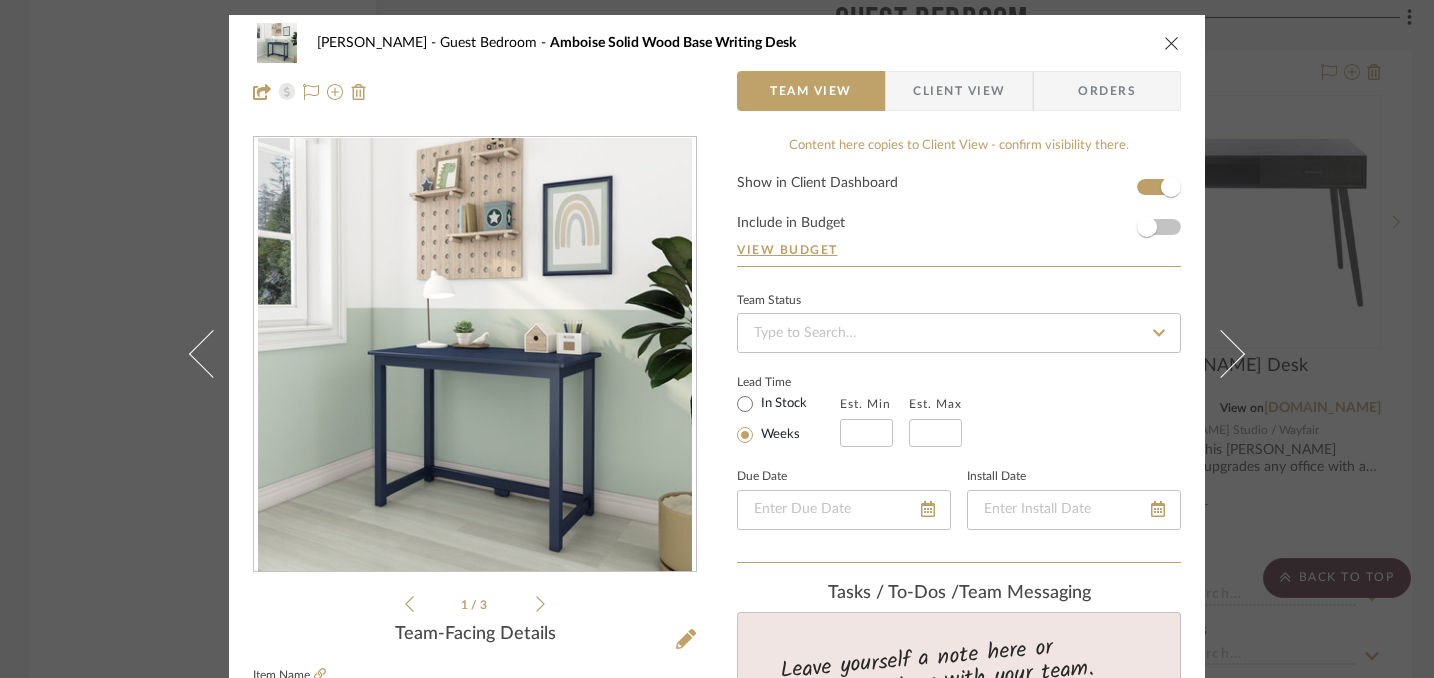type 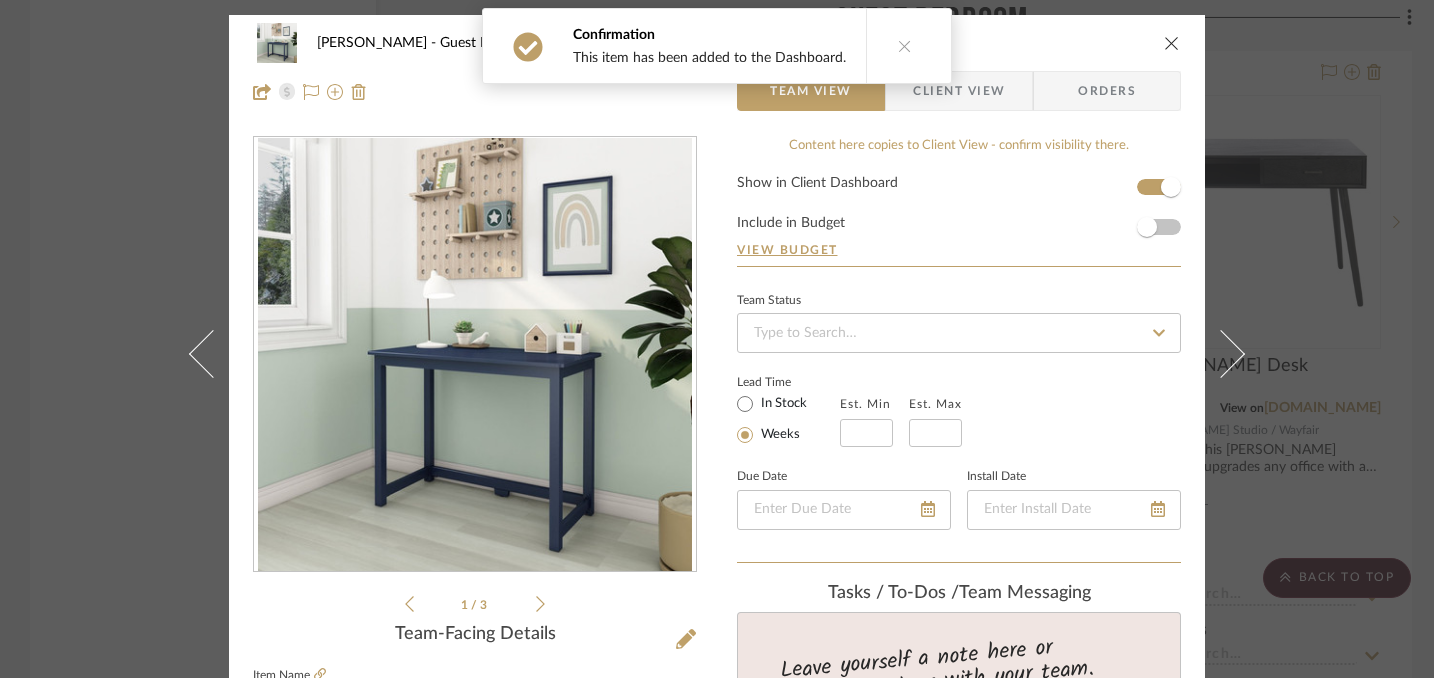 click at bounding box center [1172, 43] 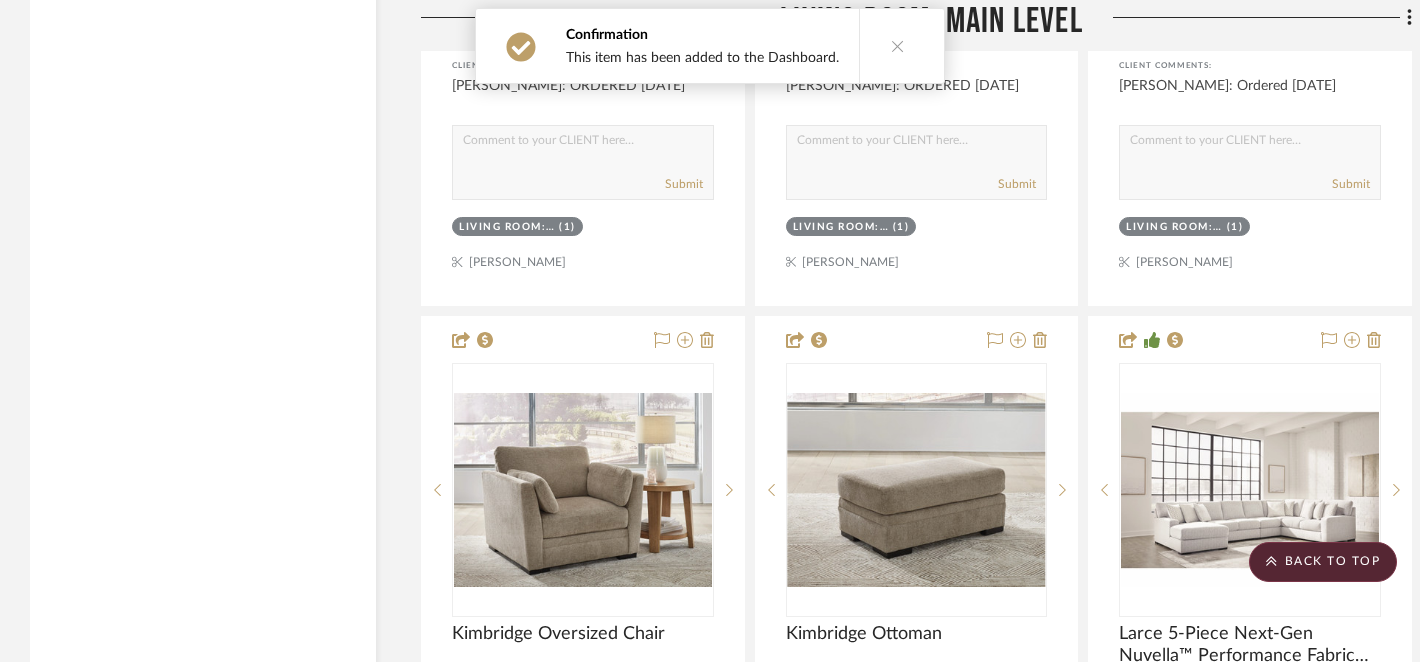 scroll, scrollTop: 4847, scrollLeft: 0, axis: vertical 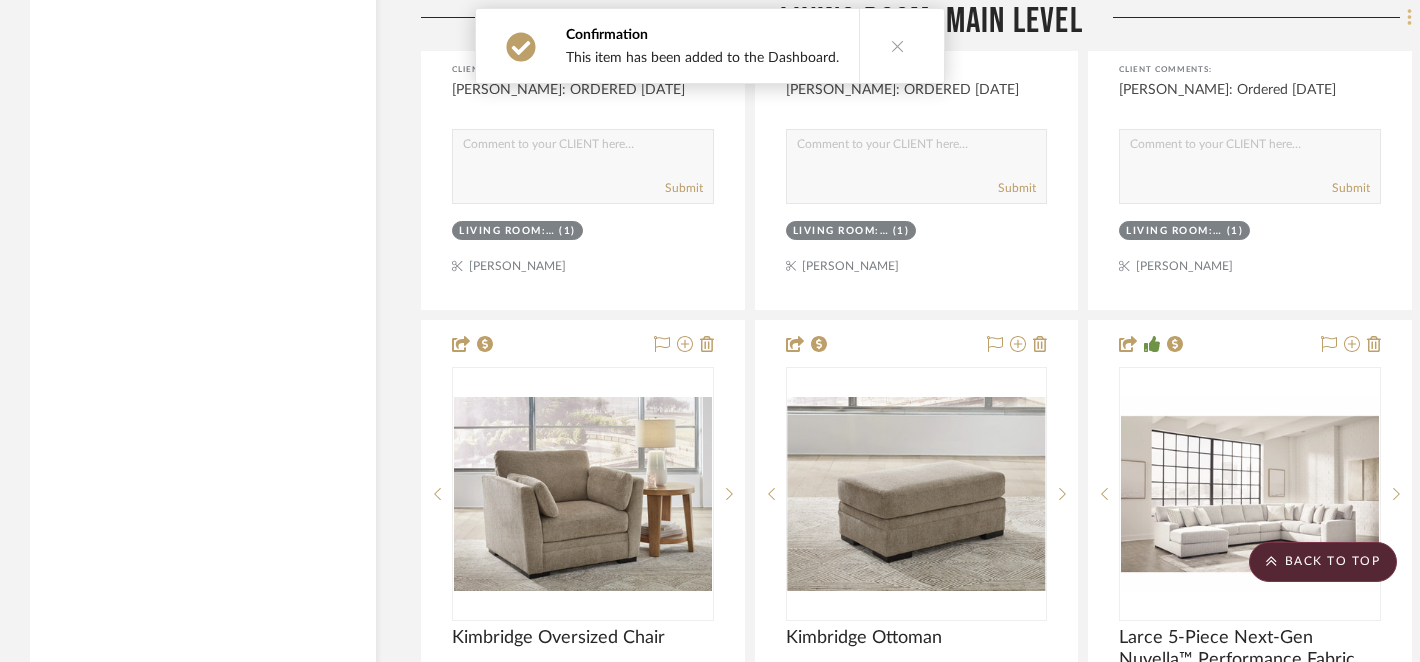click 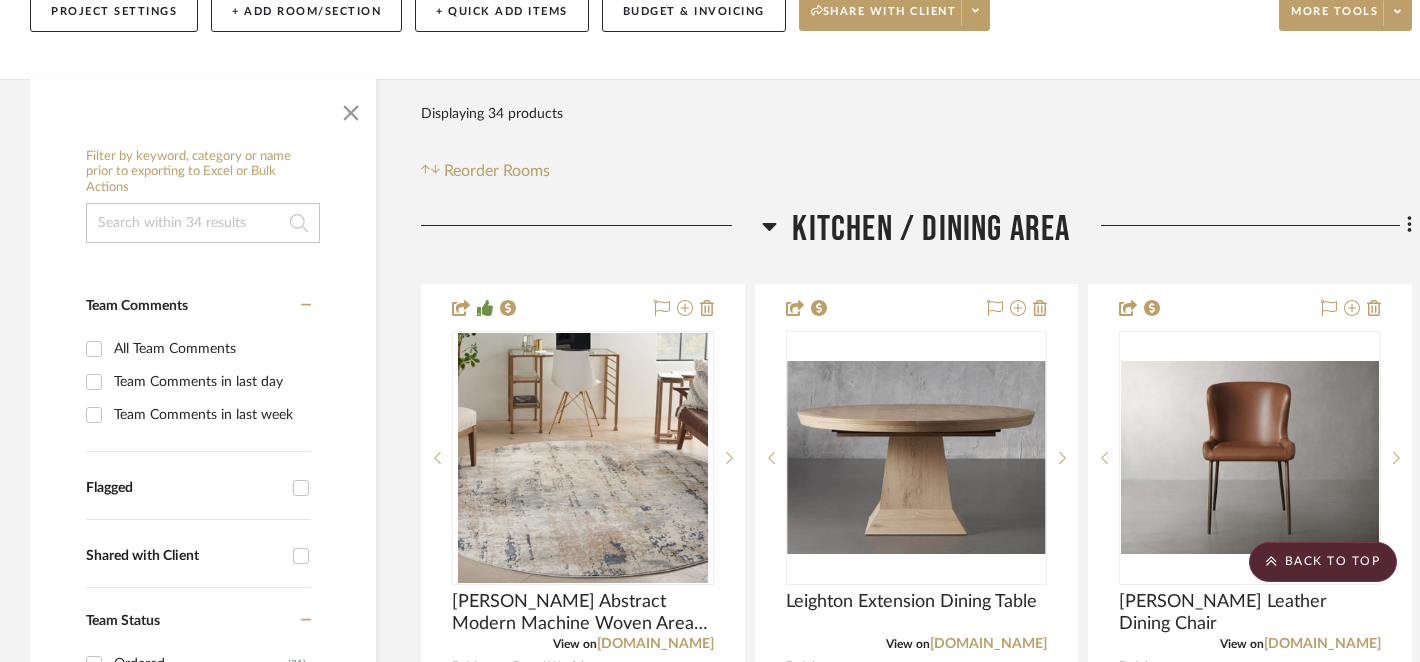scroll, scrollTop: 0, scrollLeft: 0, axis: both 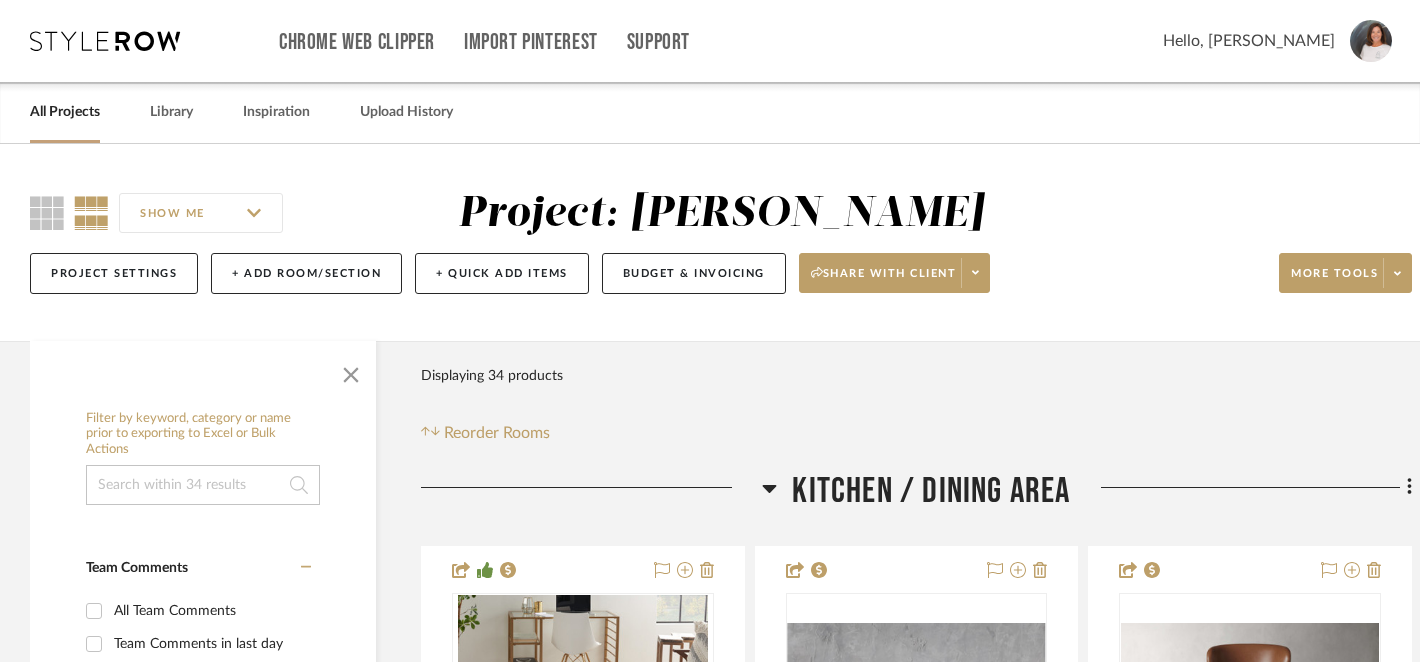 click at bounding box center [710, 331] 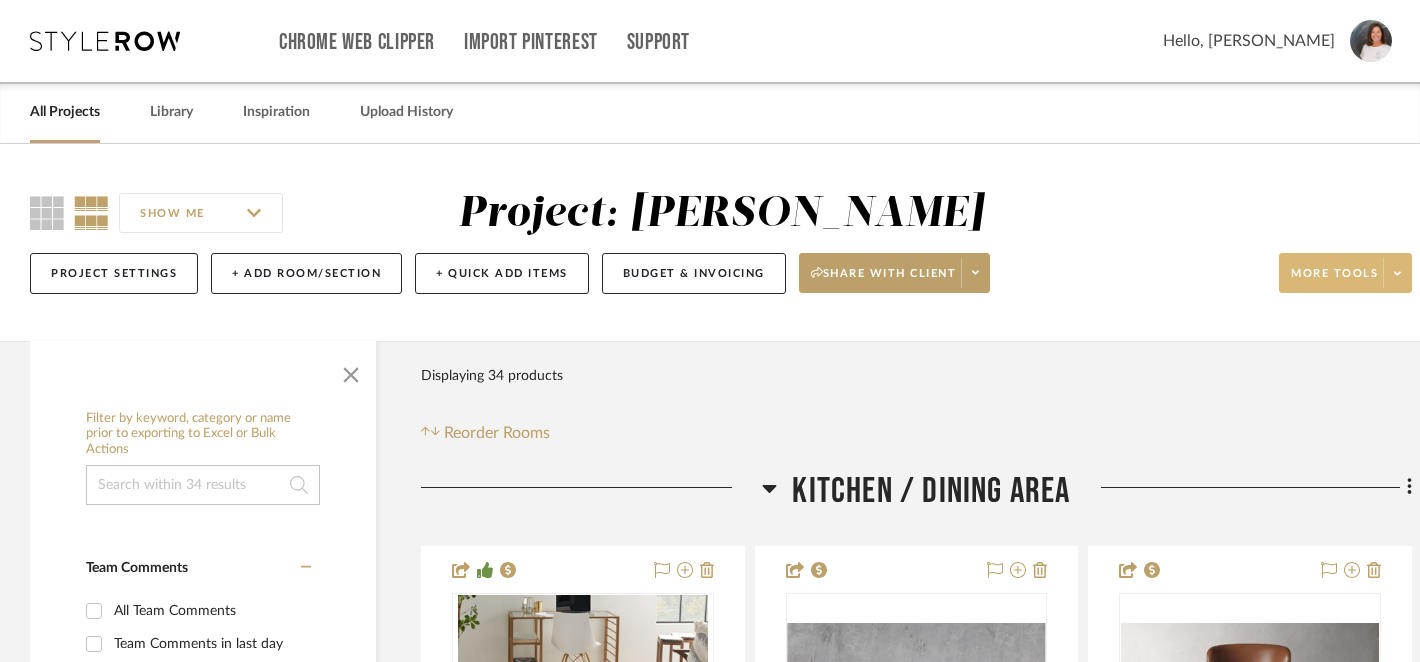 click on "More tools" 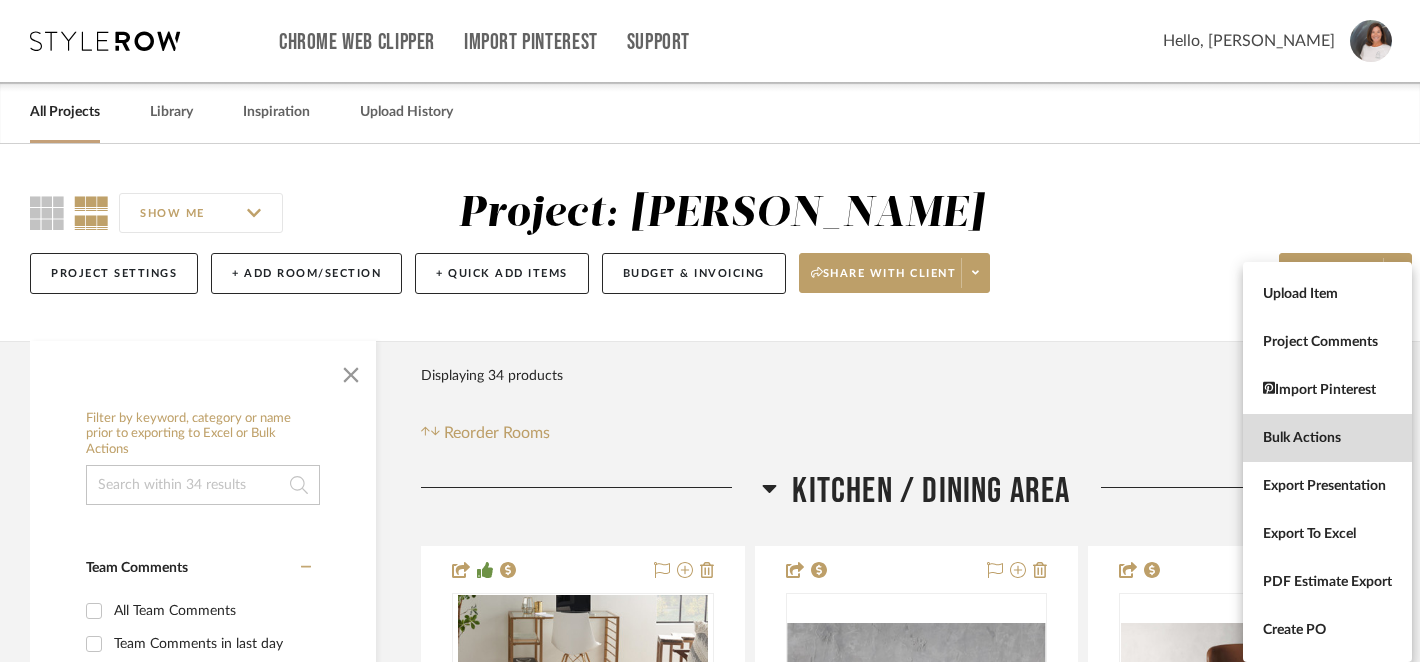 click on "Bulk Actions" at bounding box center [1327, 438] 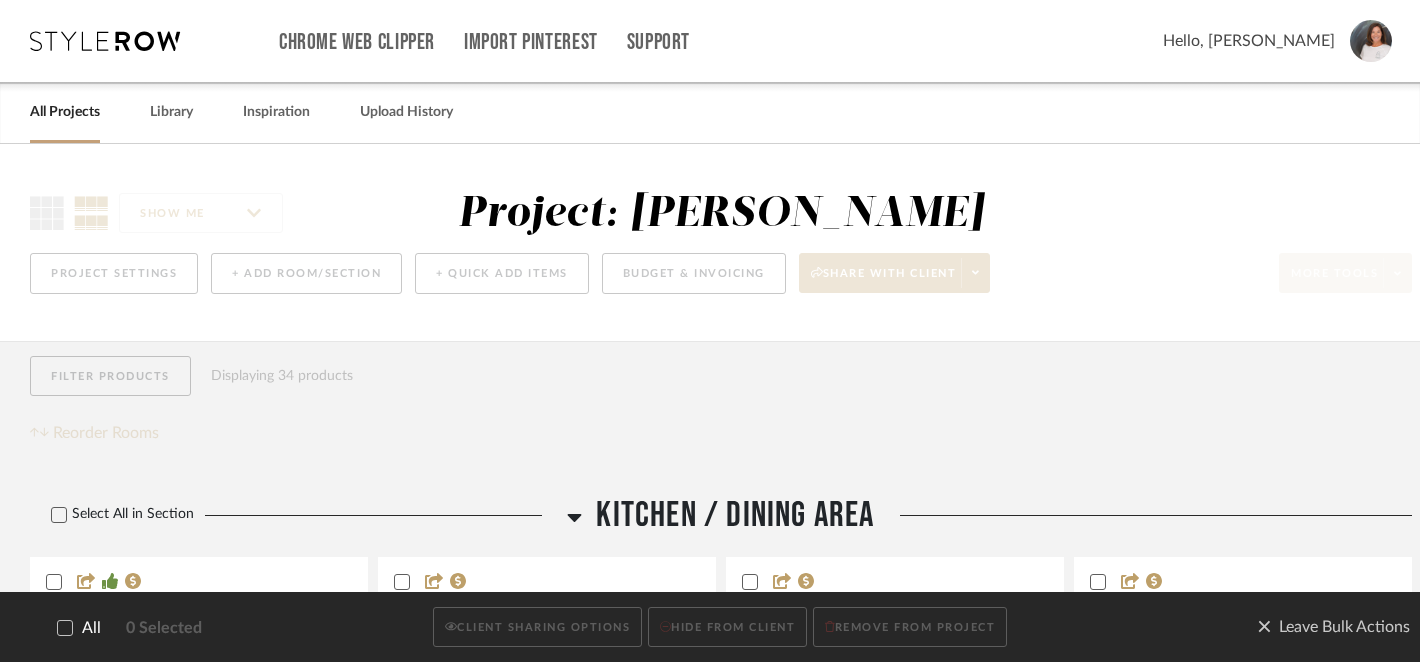 click 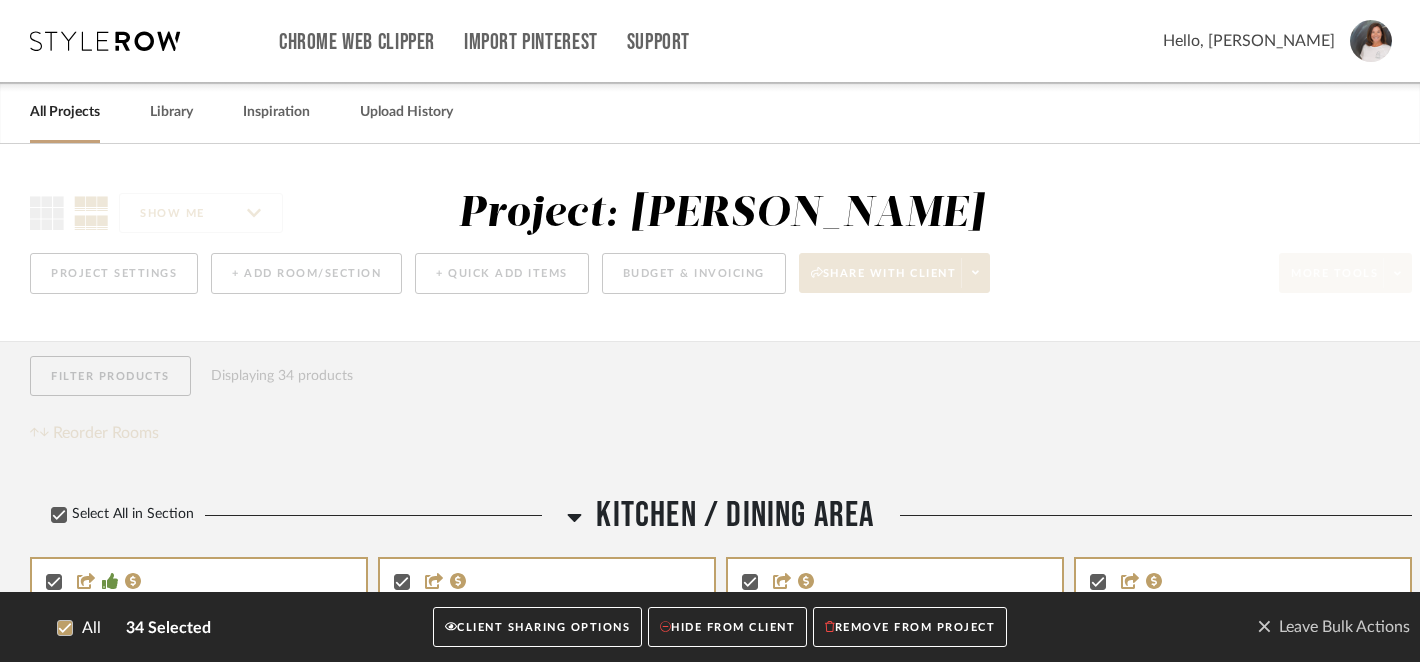click on "CLIENT SHARING OPTIONS" 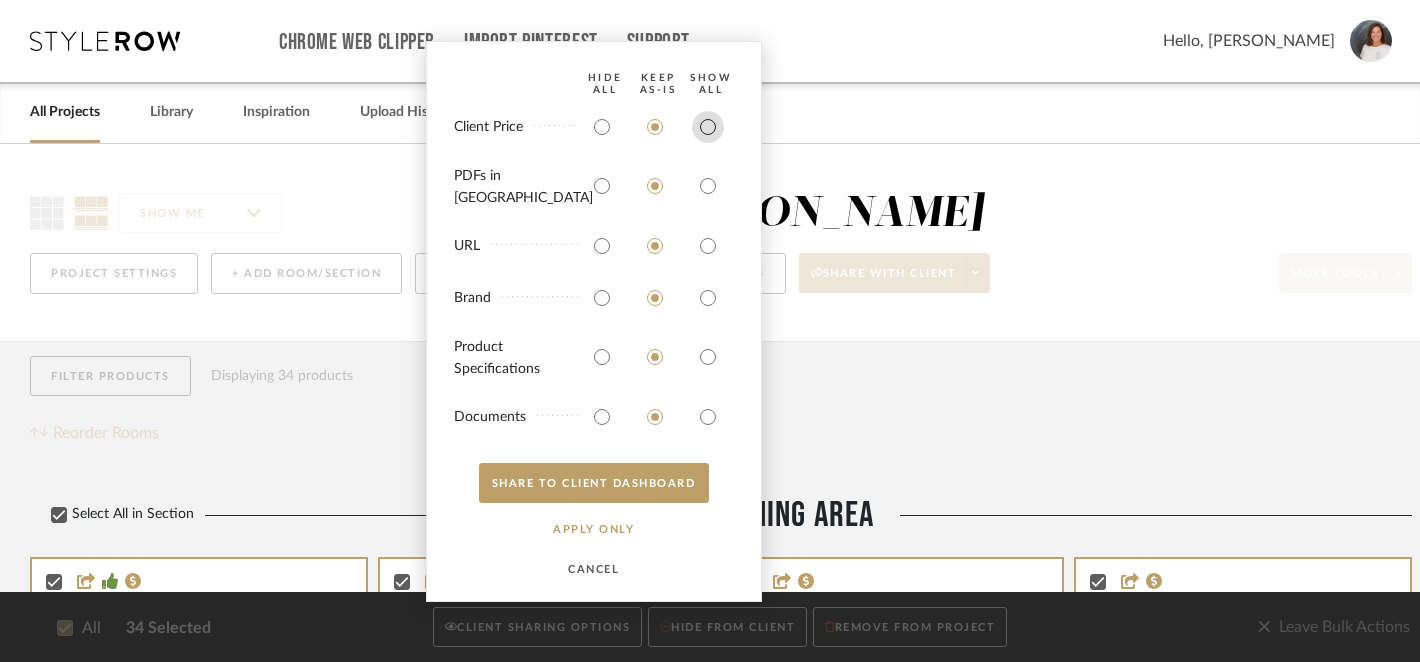 click at bounding box center [708, 127] 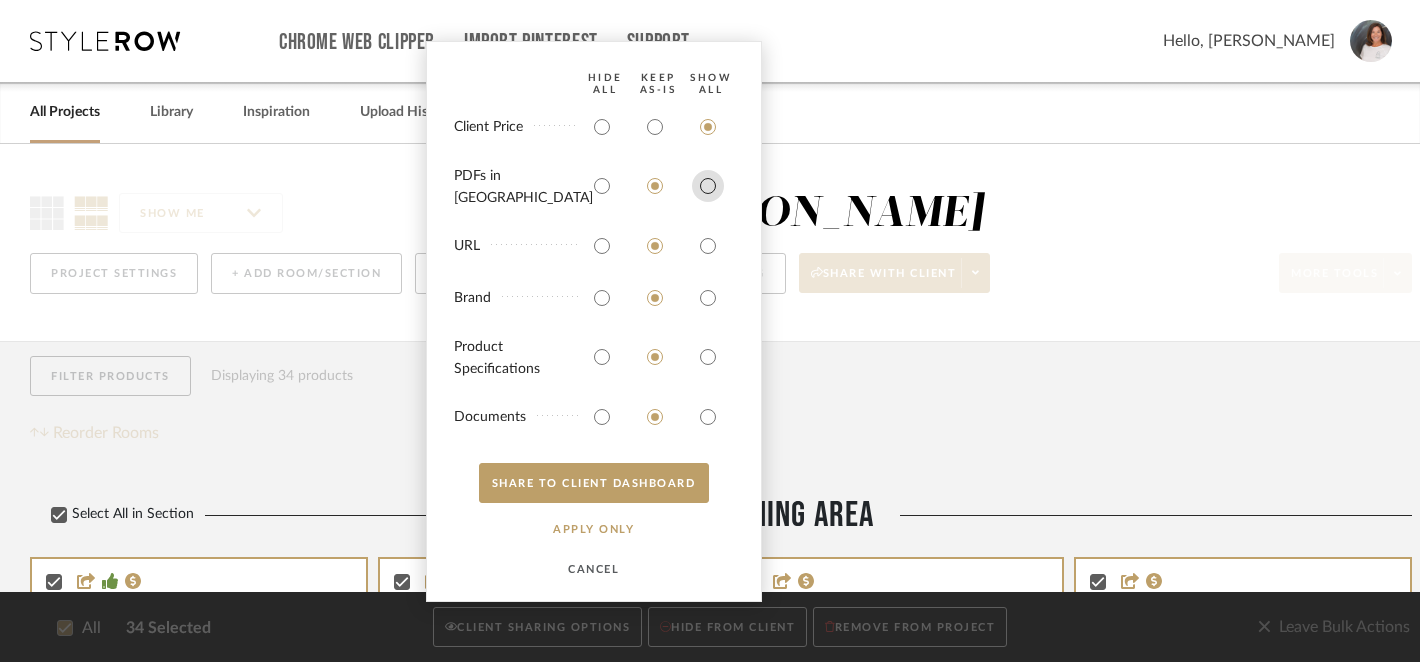 click at bounding box center (708, 186) 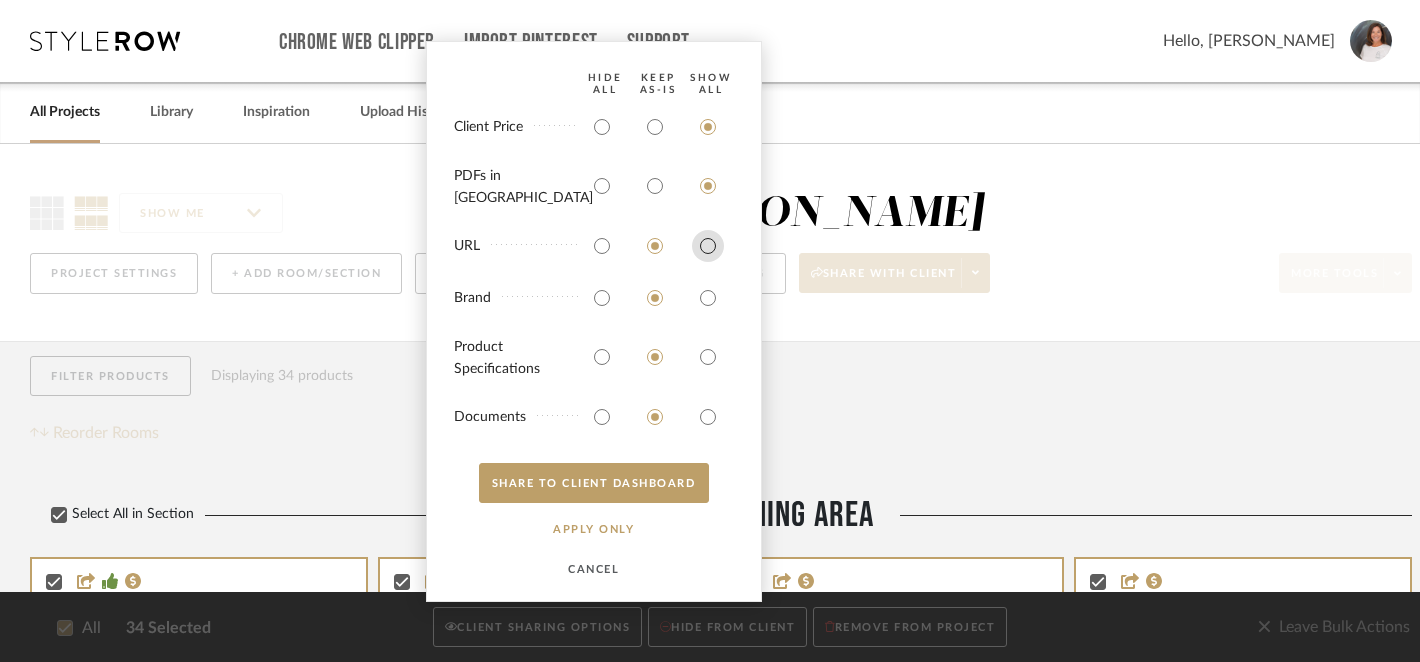 click at bounding box center (708, 246) 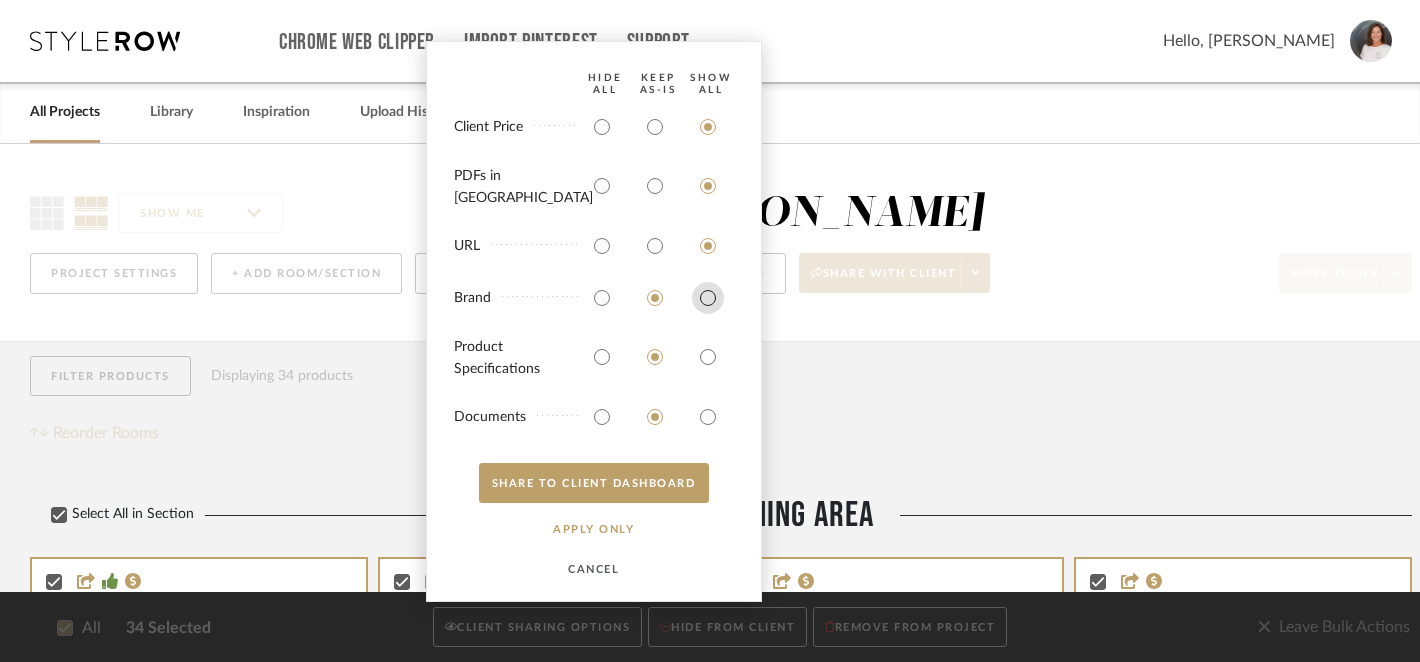 click at bounding box center (708, 298) 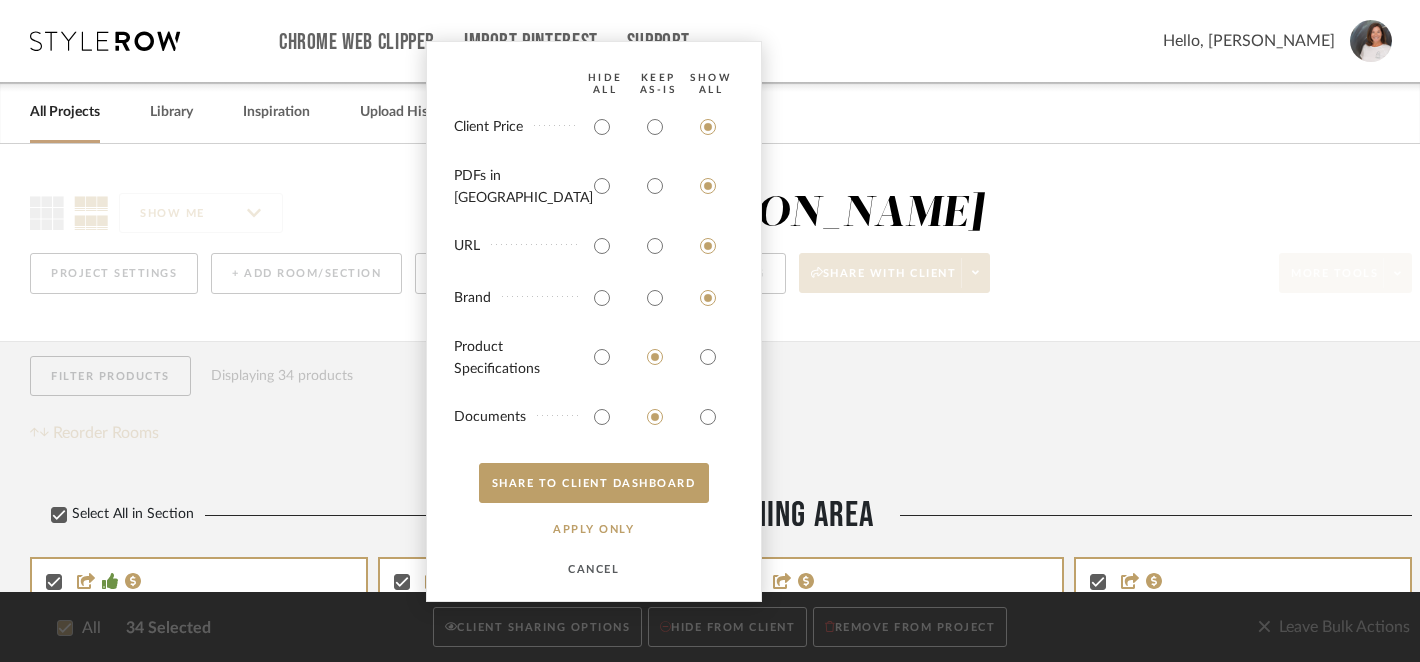 click on "Product Specifications" at bounding box center (594, 357) 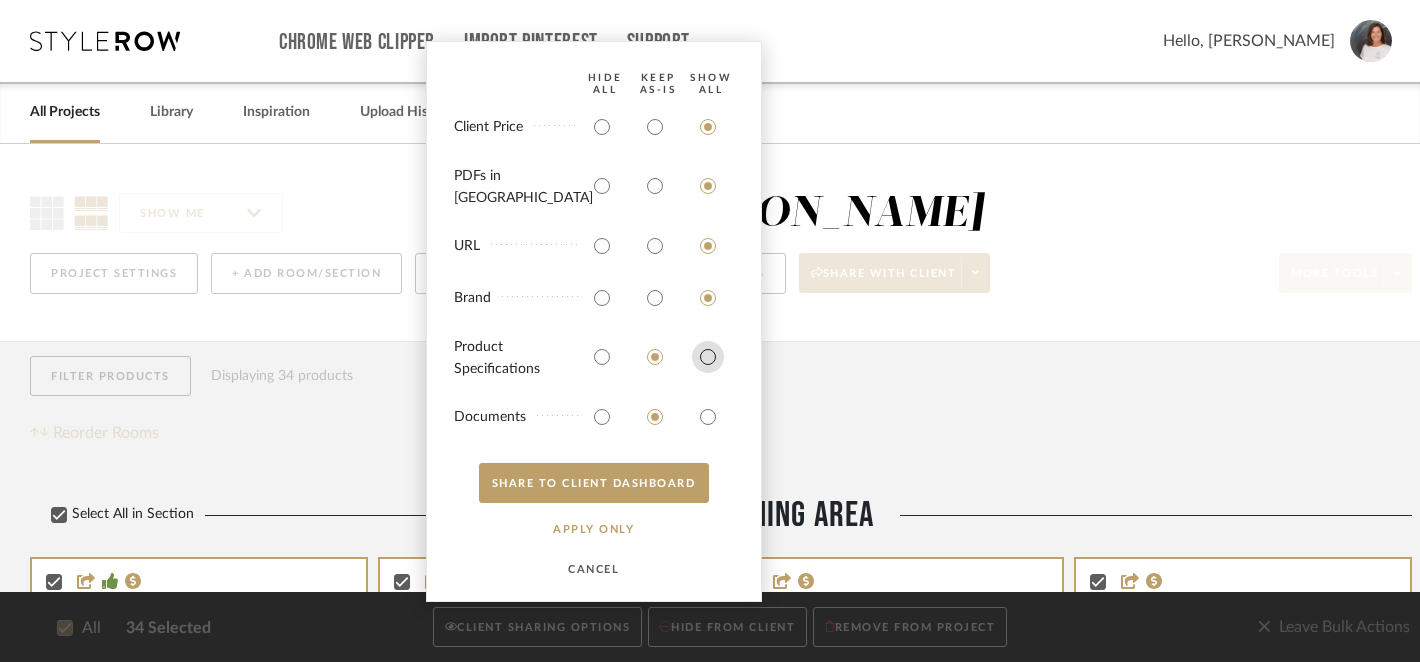 click at bounding box center (708, 357) 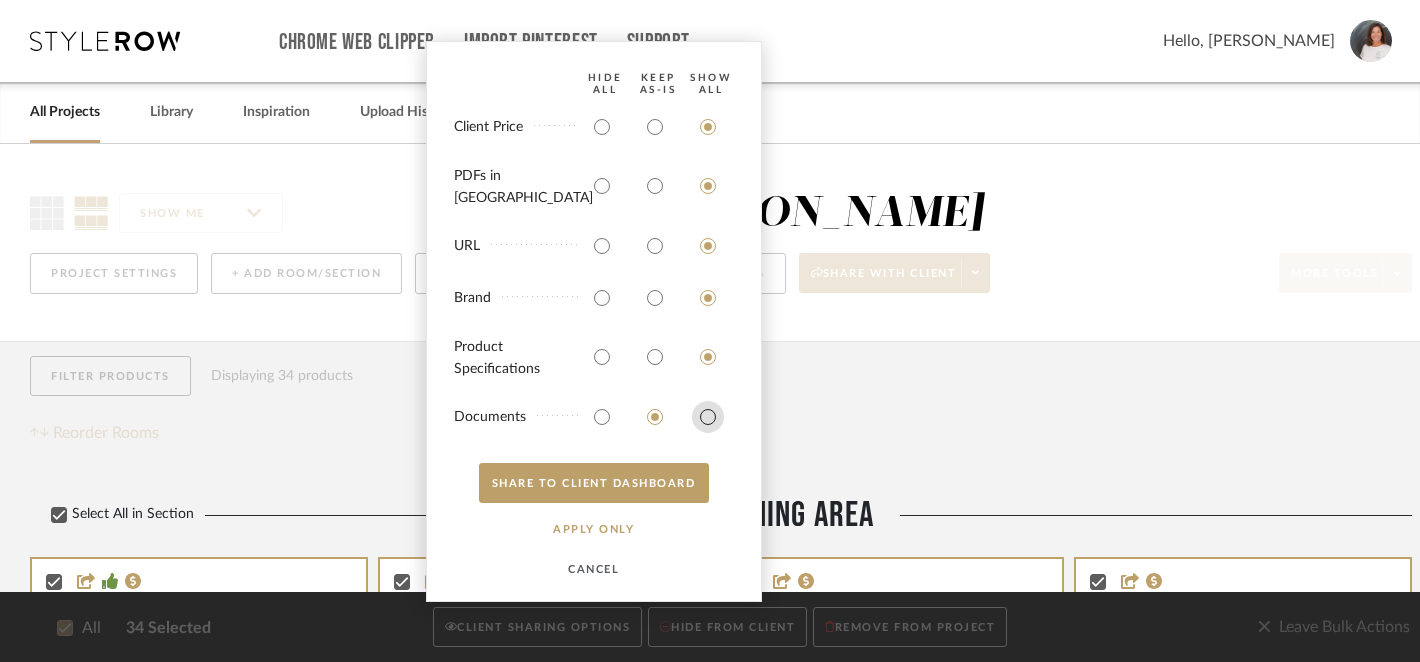 click at bounding box center (708, 417) 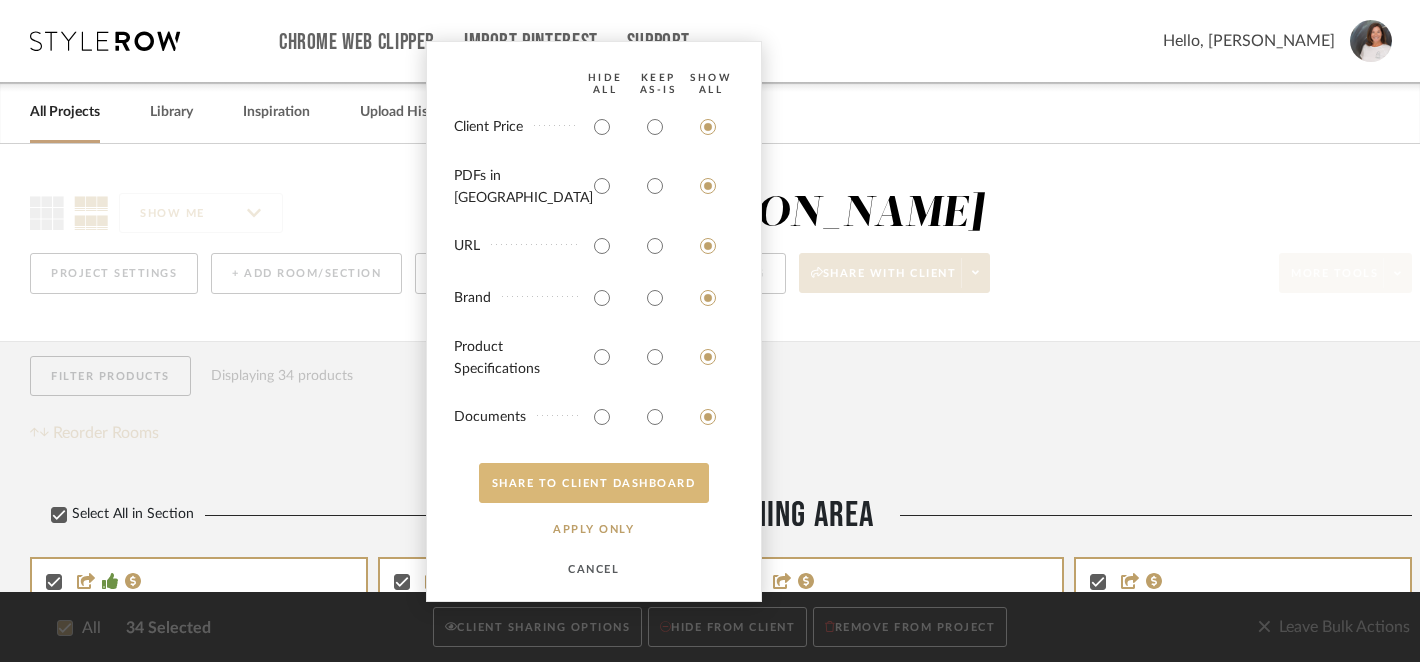 click on "SHARE TO CLIENT Dashboard" at bounding box center (594, 483) 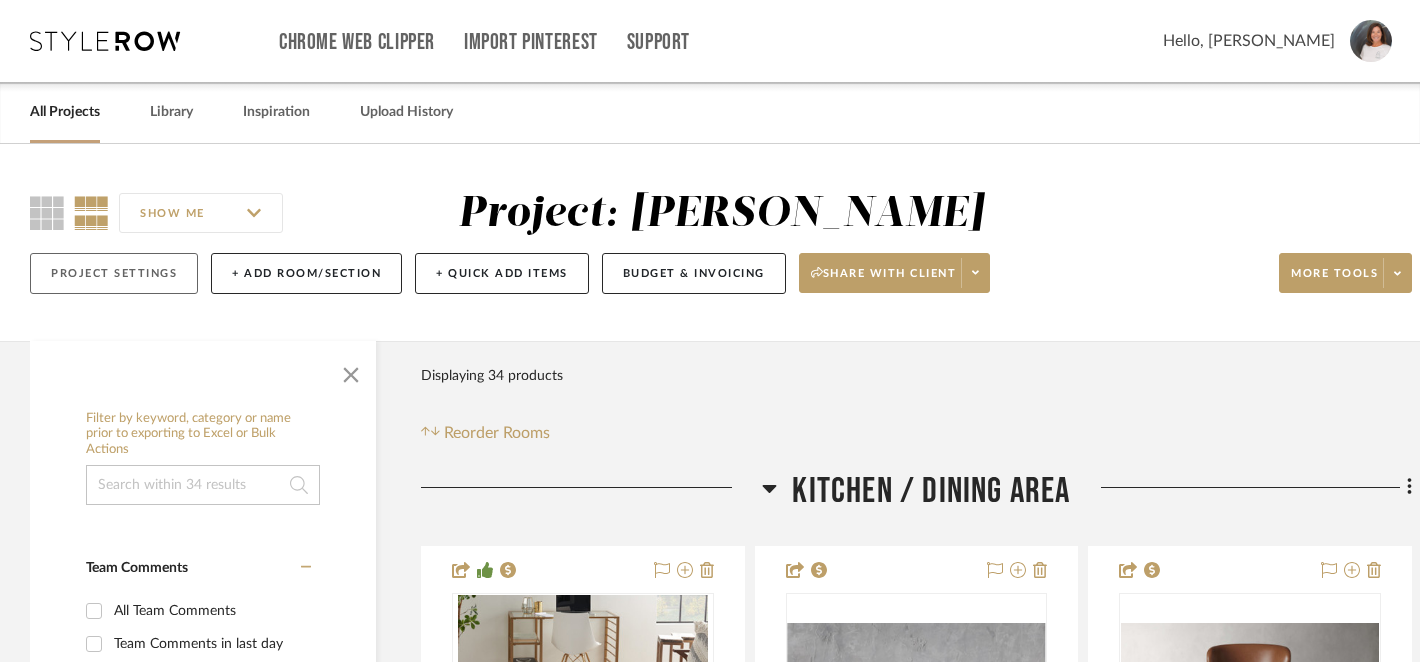click on "Project Settings" 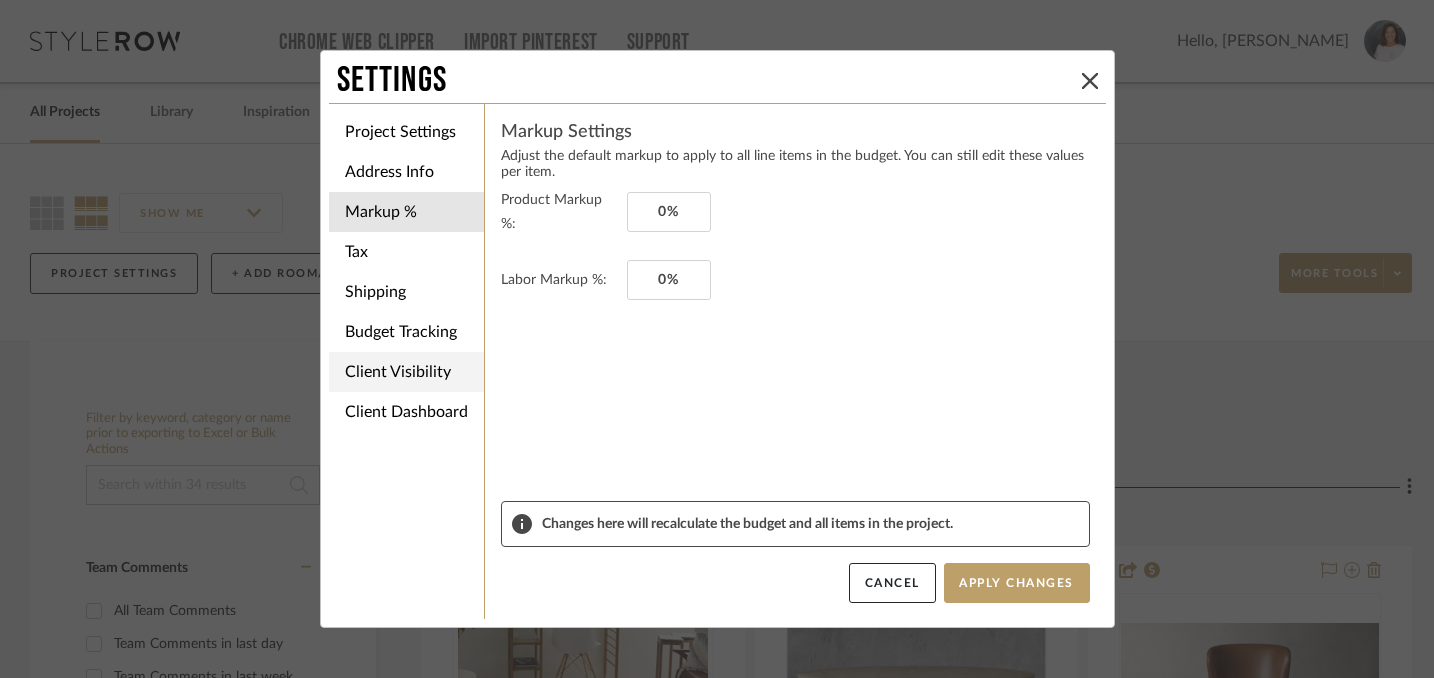 click on "Client Visibility" at bounding box center (406, 372) 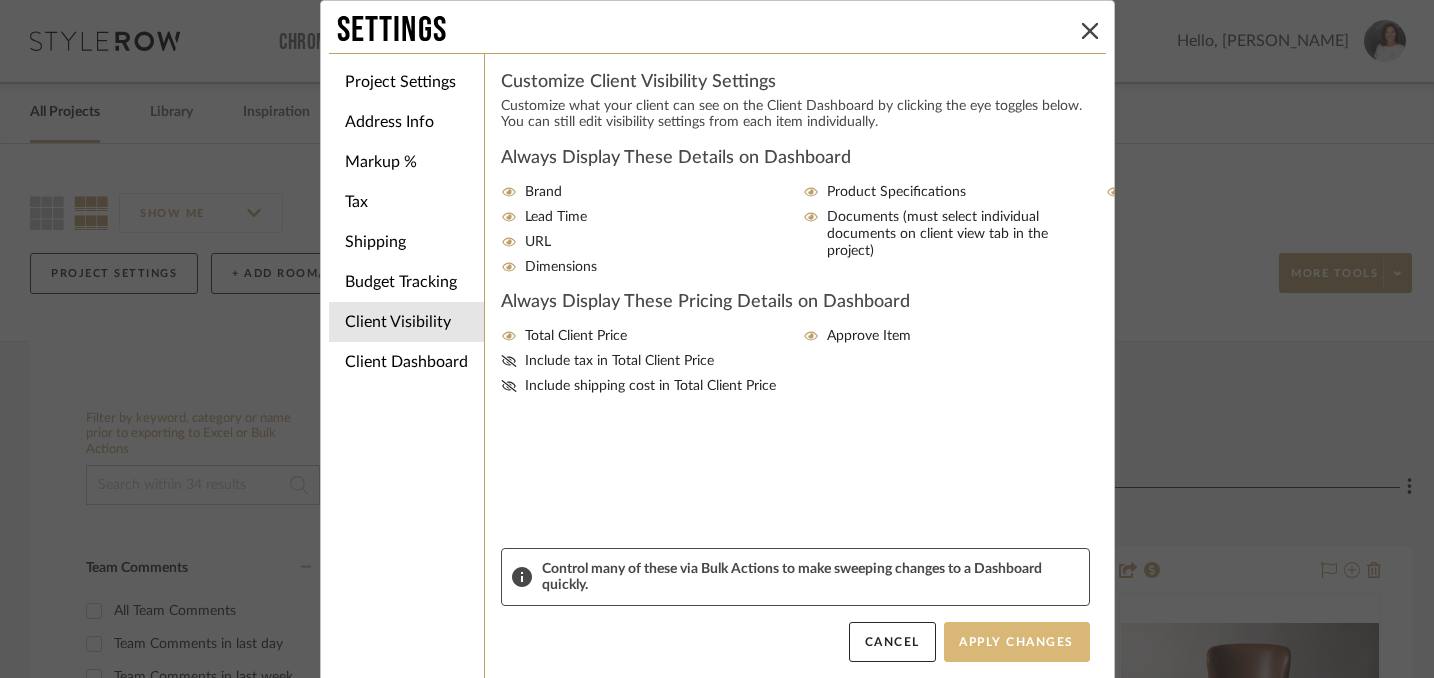 click on "Apply Changes" at bounding box center (1017, 642) 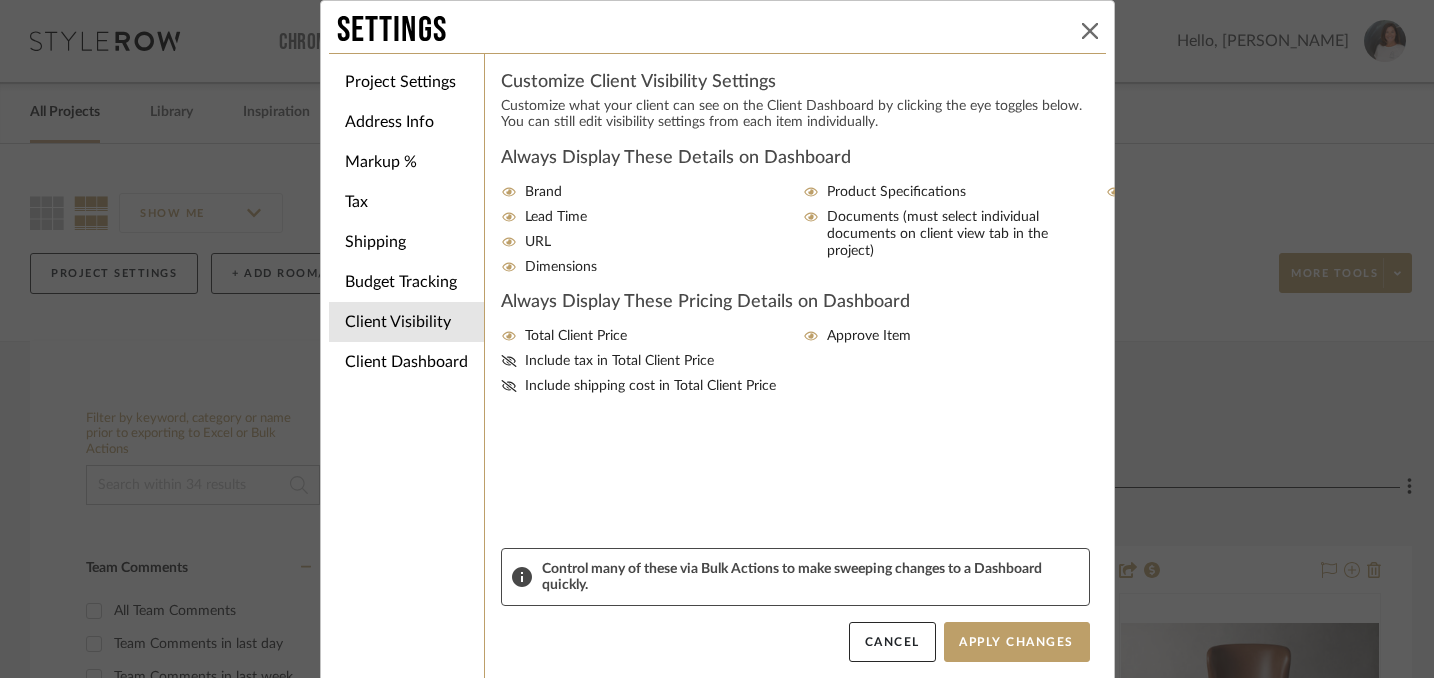 click 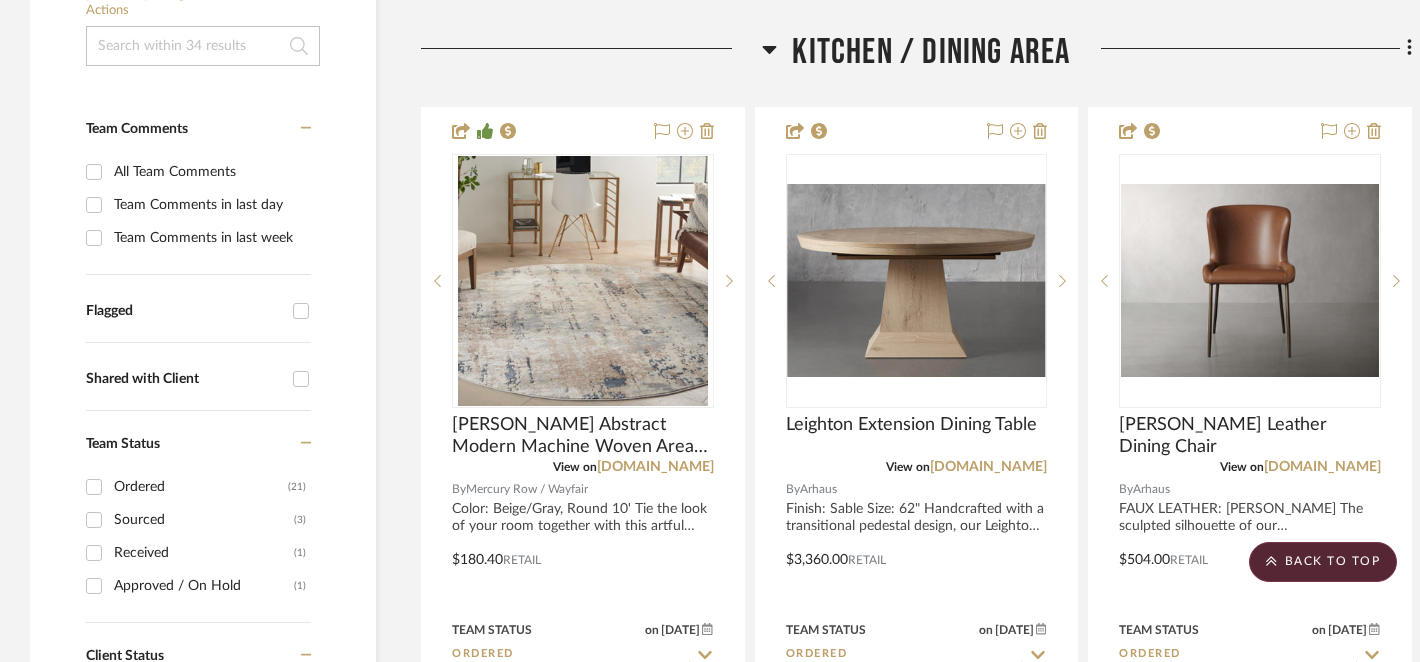 scroll, scrollTop: 431, scrollLeft: 0, axis: vertical 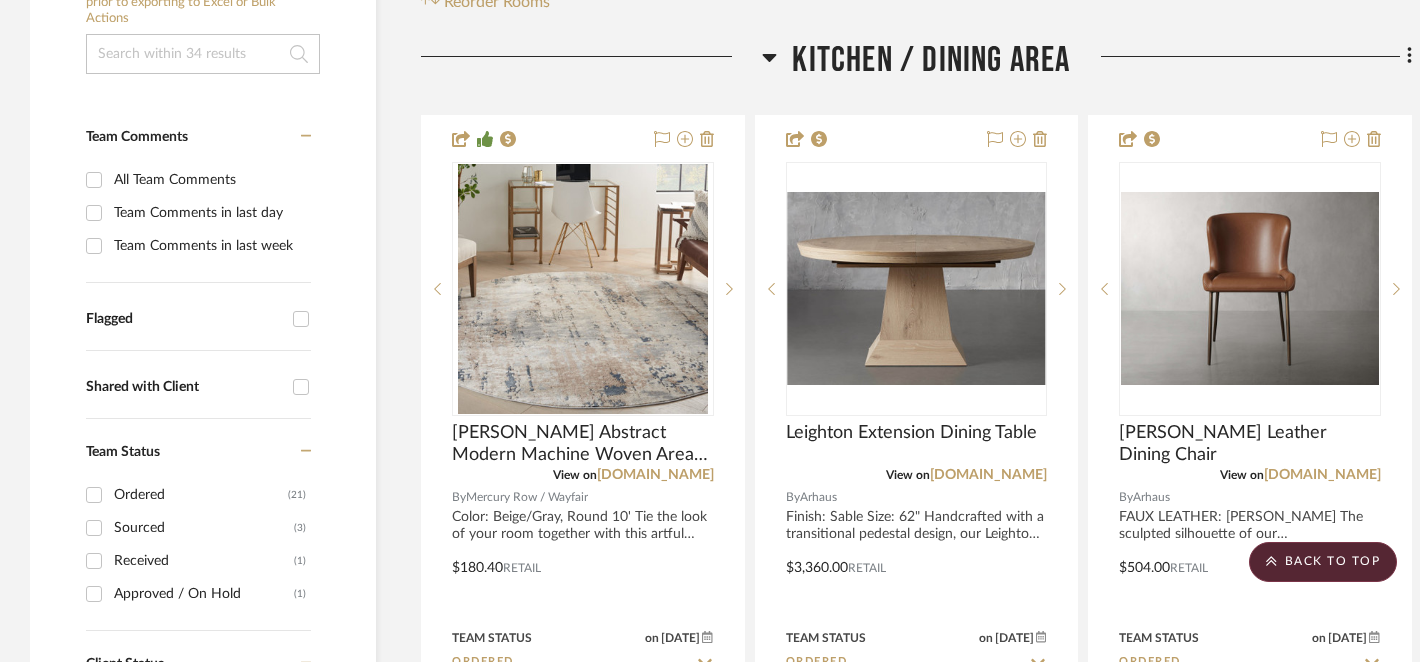 click 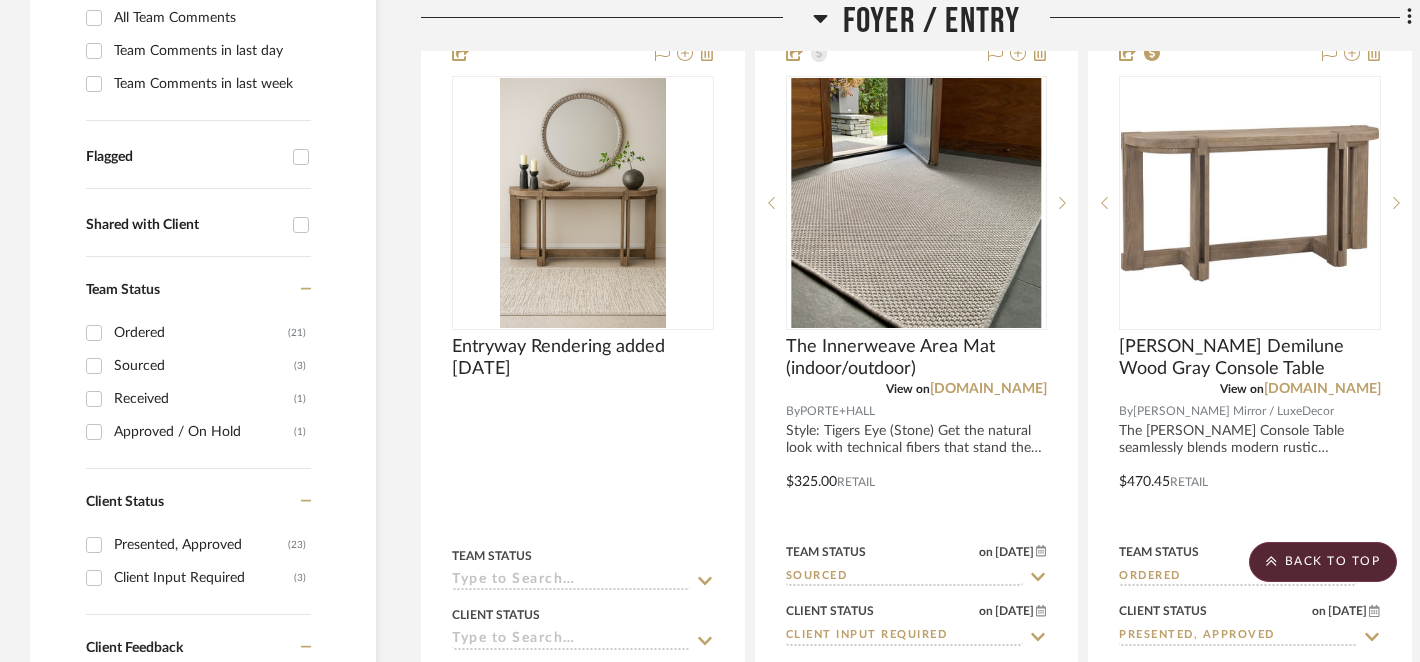 scroll, scrollTop: 603, scrollLeft: 0, axis: vertical 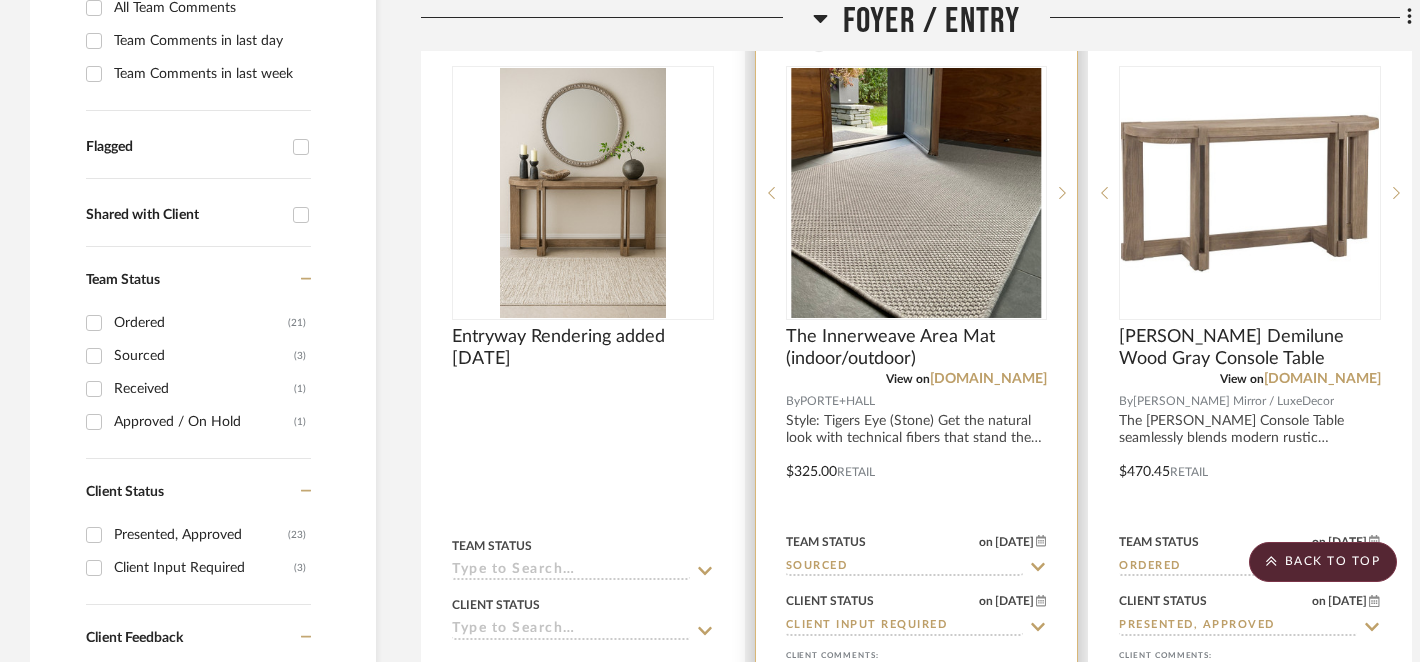 click on "PORTE+HALL" at bounding box center (837, 401) 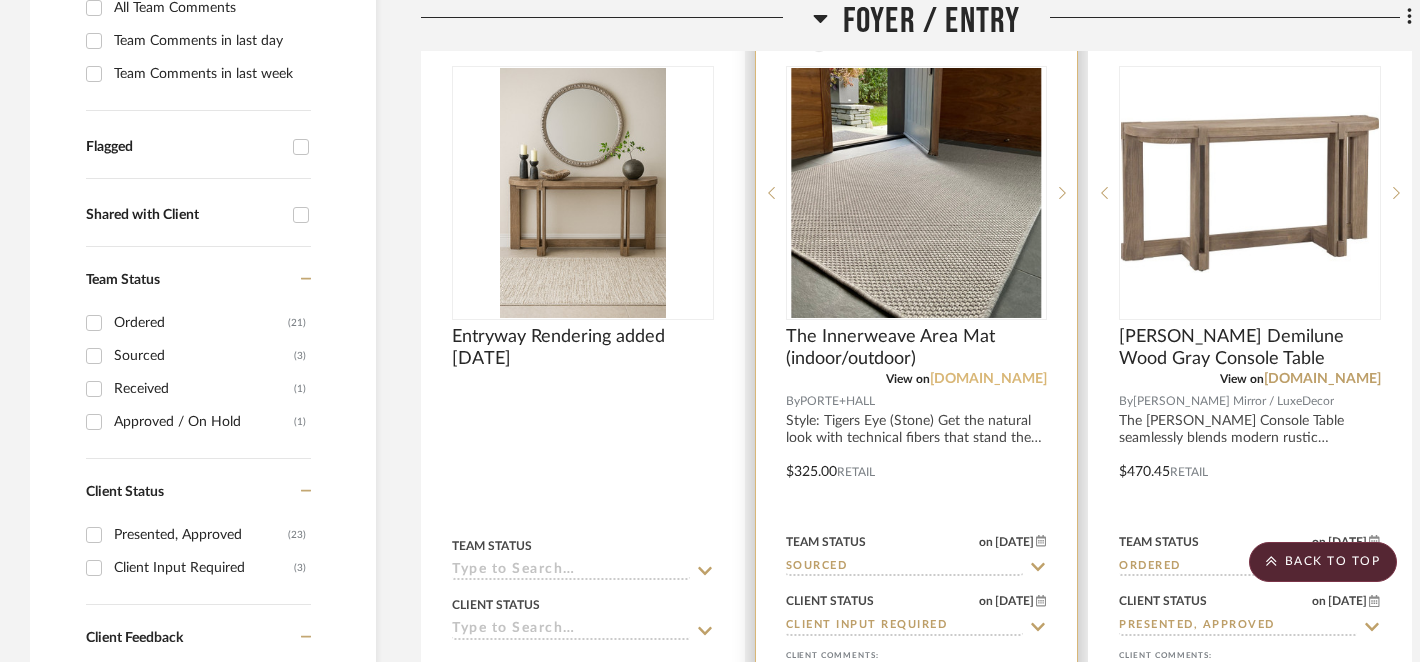 click on "[DOMAIN_NAME]" at bounding box center [988, 379] 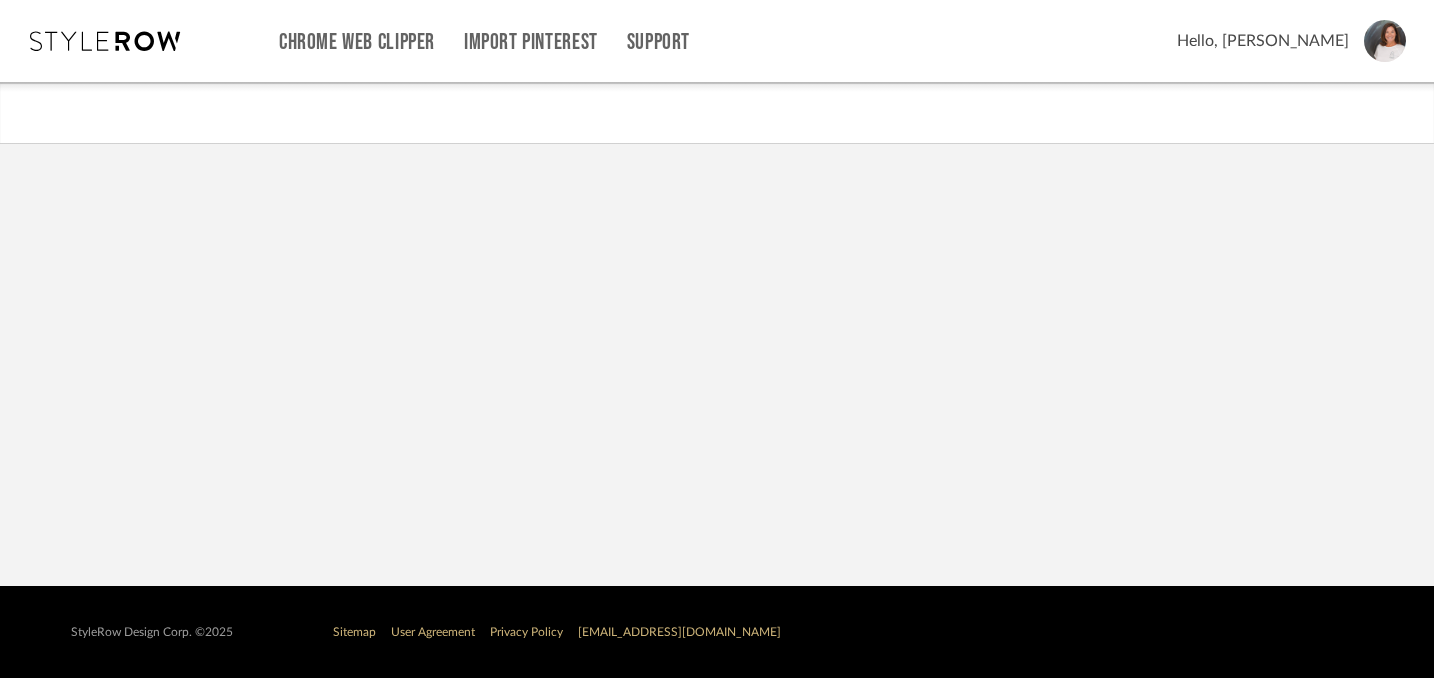 scroll, scrollTop: 0, scrollLeft: 0, axis: both 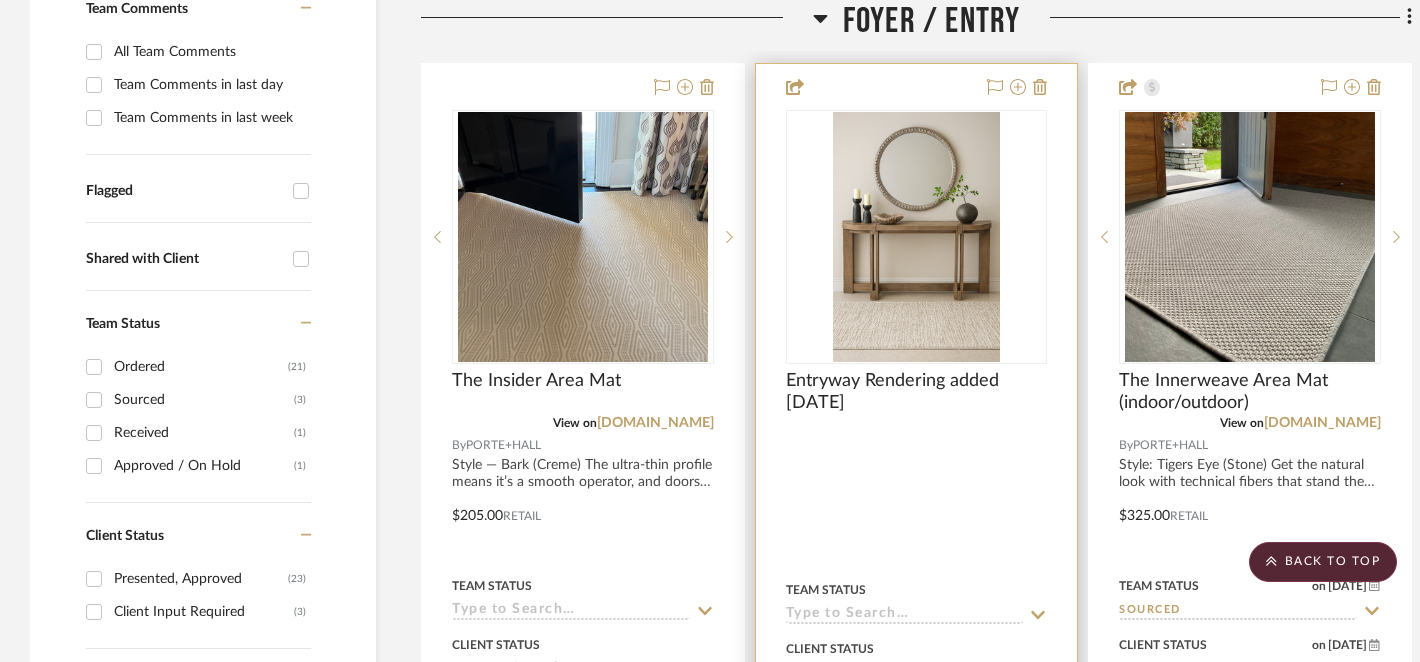 type 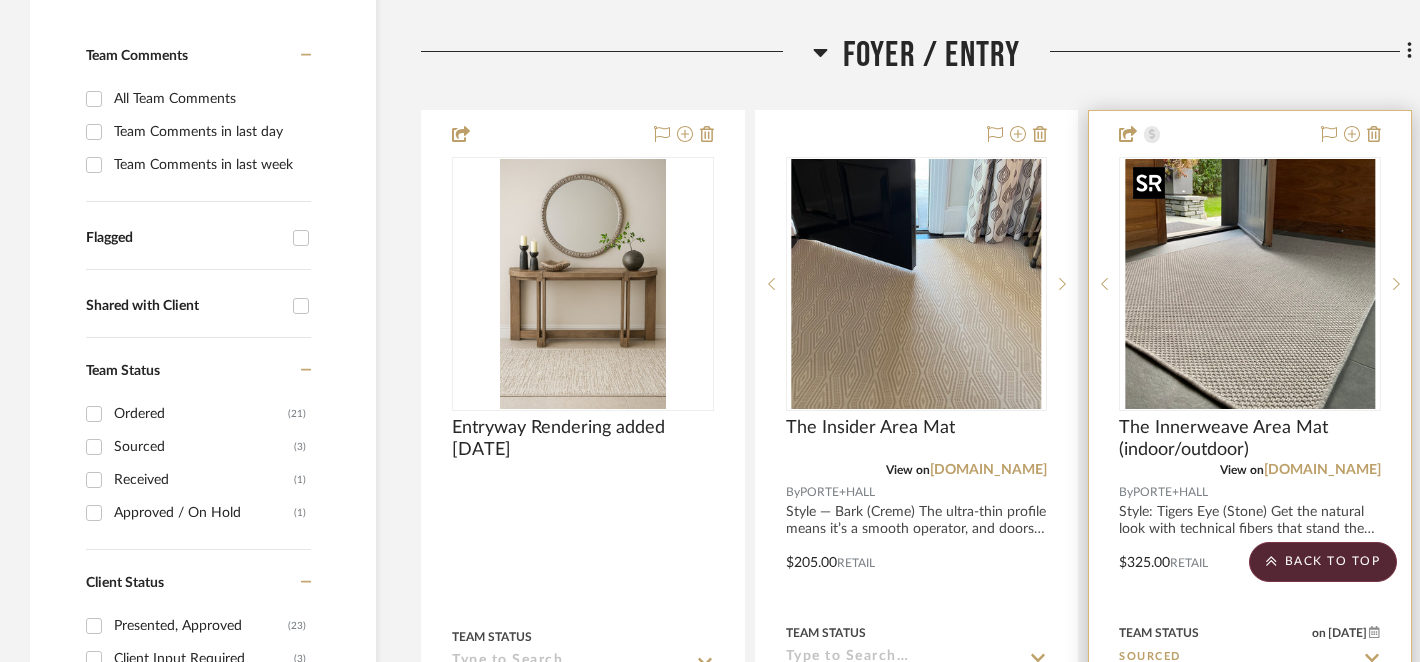 scroll, scrollTop: 510, scrollLeft: 0, axis: vertical 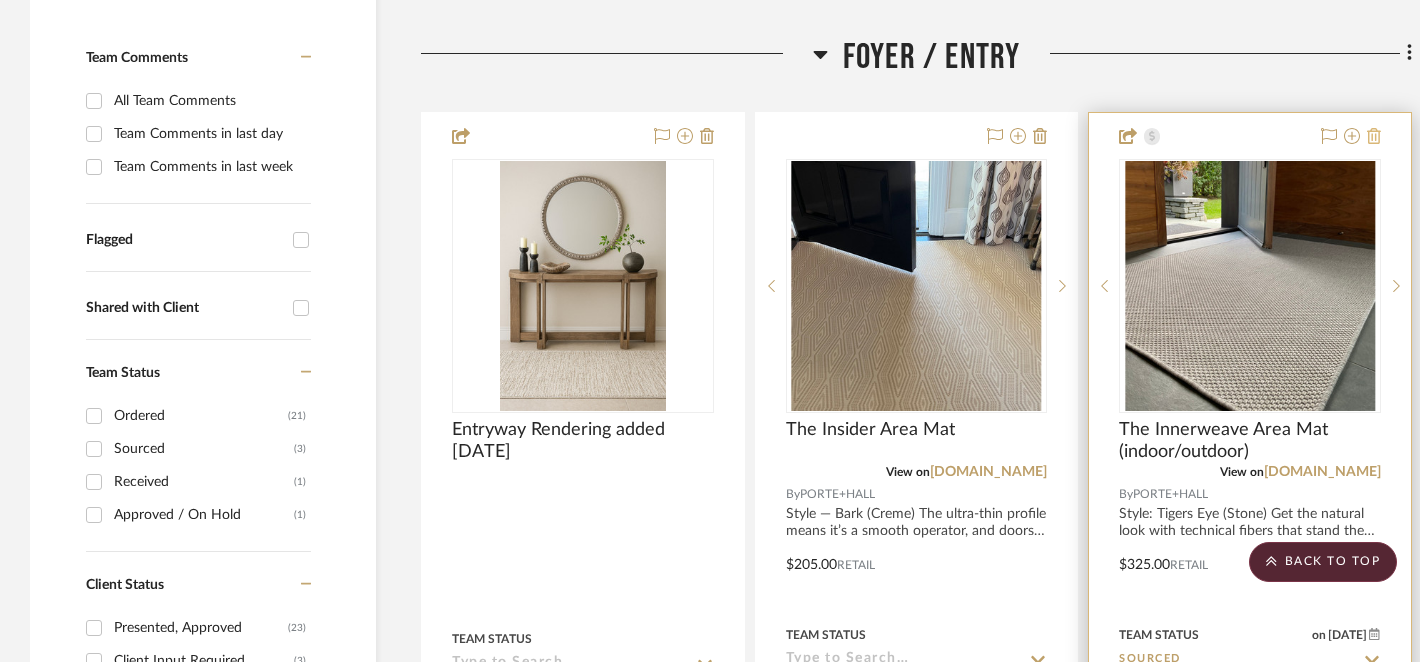 click 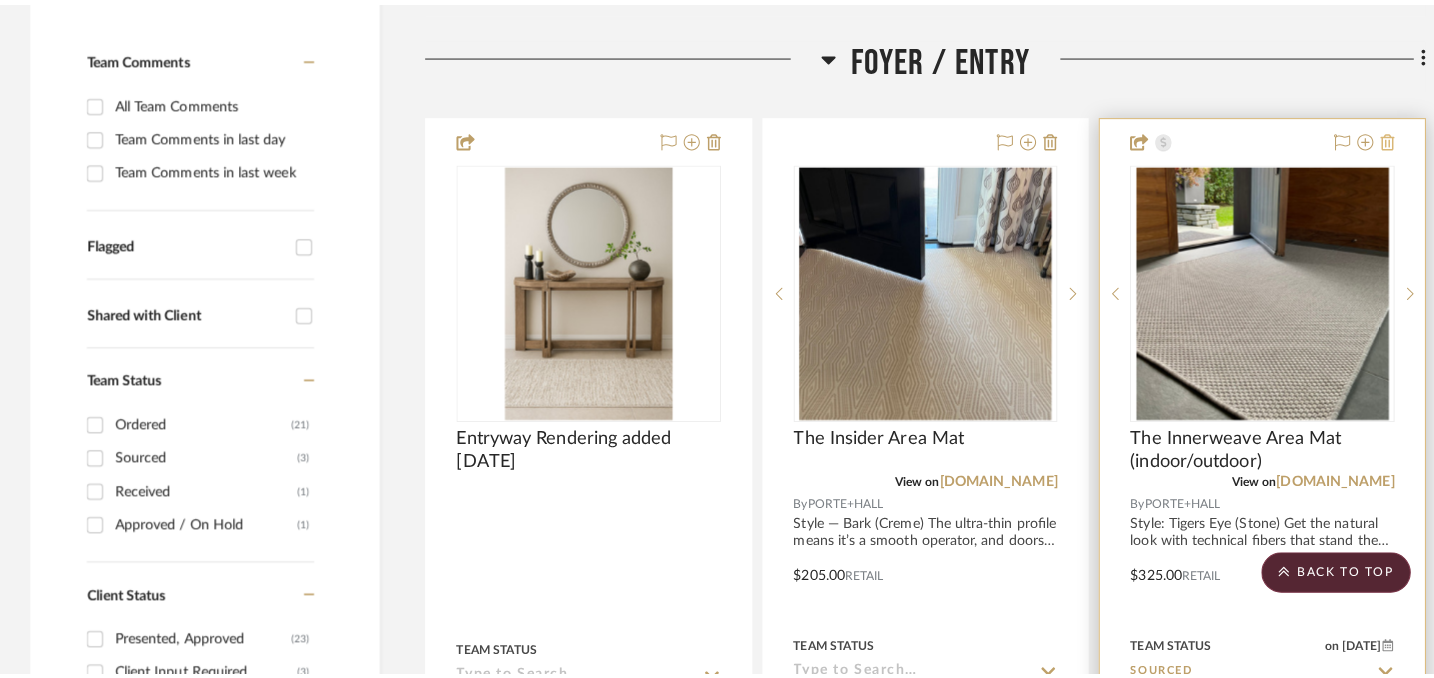 scroll, scrollTop: 0, scrollLeft: 0, axis: both 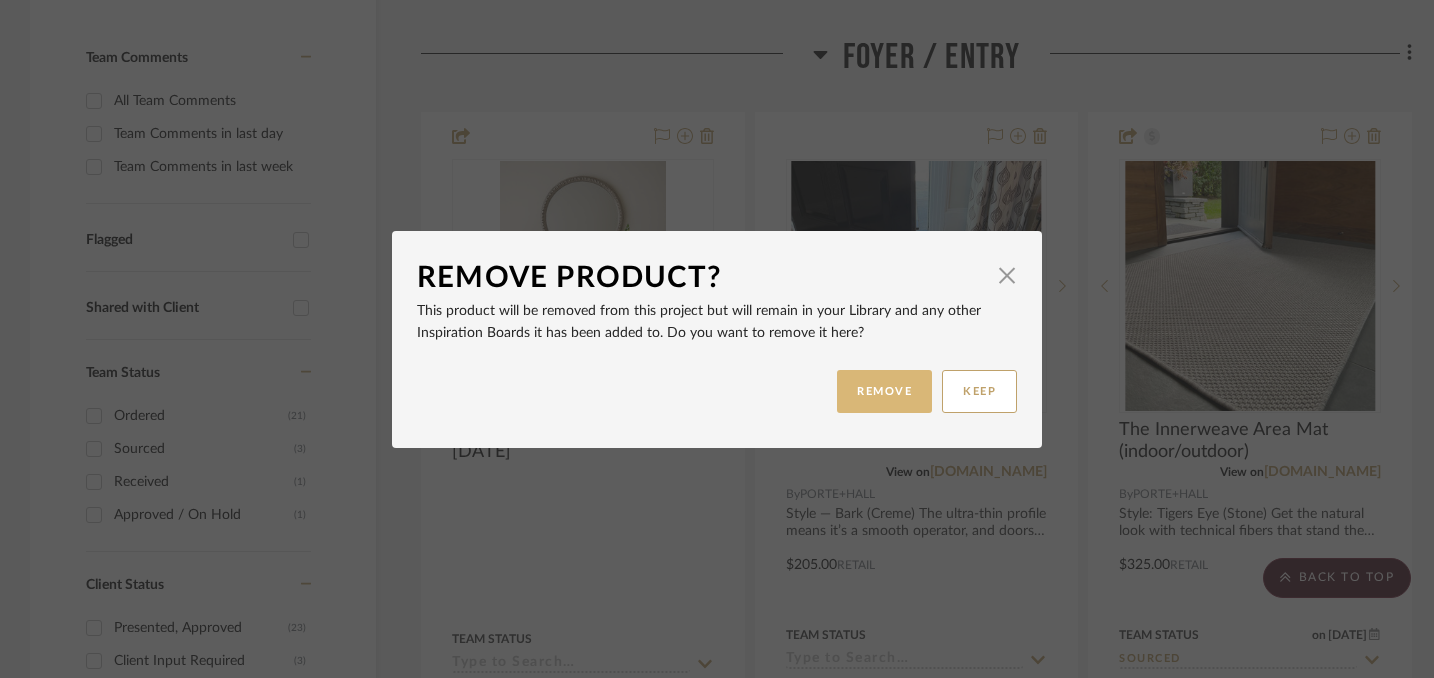 click on "REMOVE" at bounding box center [884, 391] 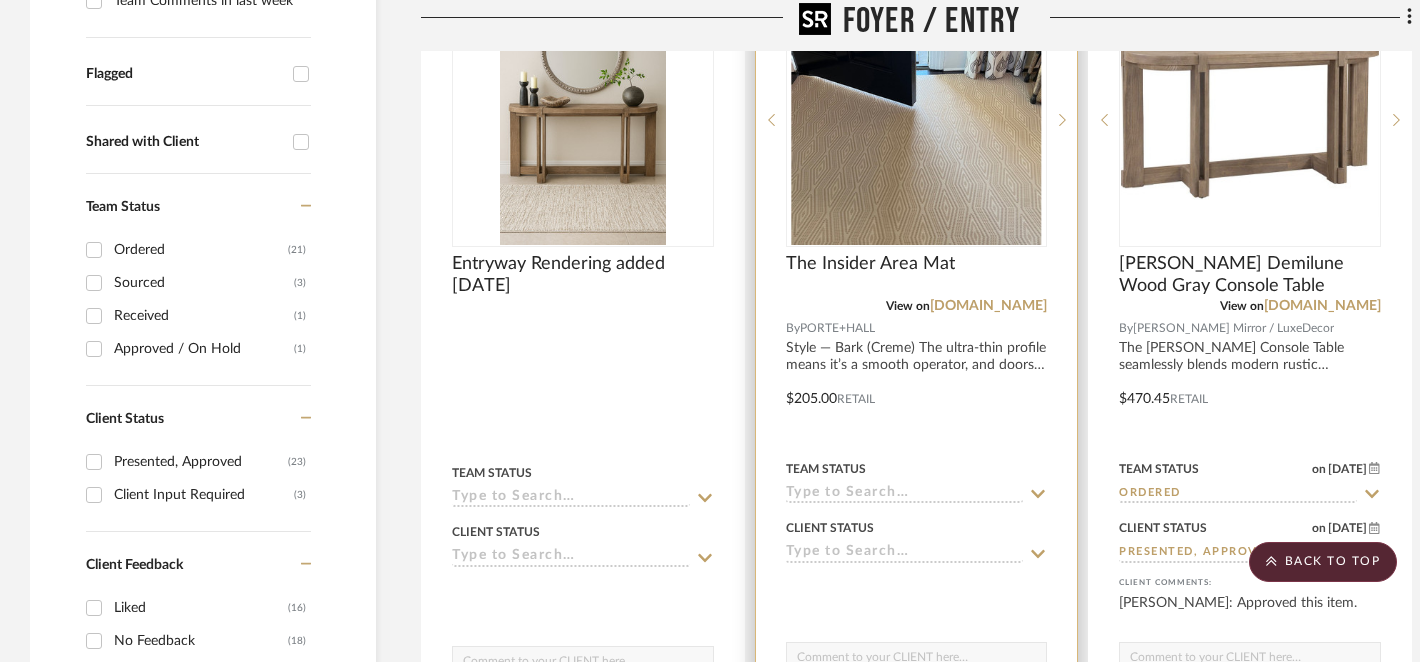 scroll, scrollTop: 689, scrollLeft: 0, axis: vertical 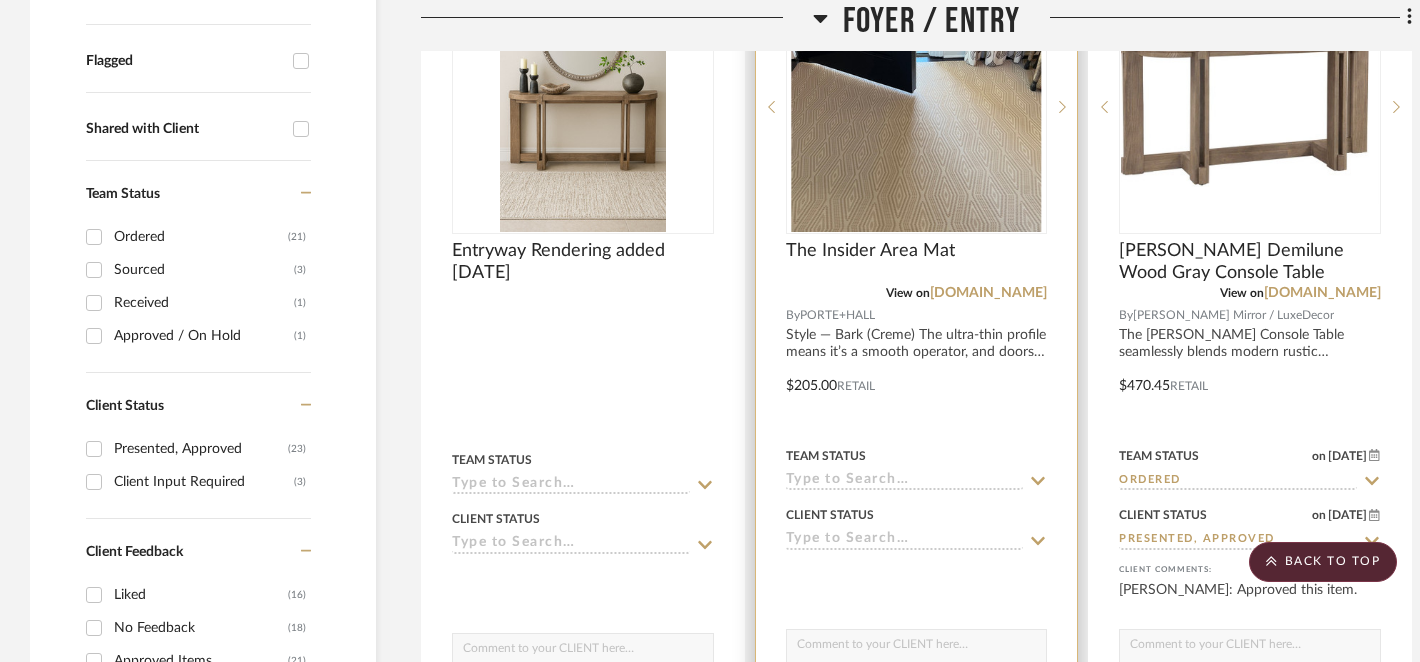 click 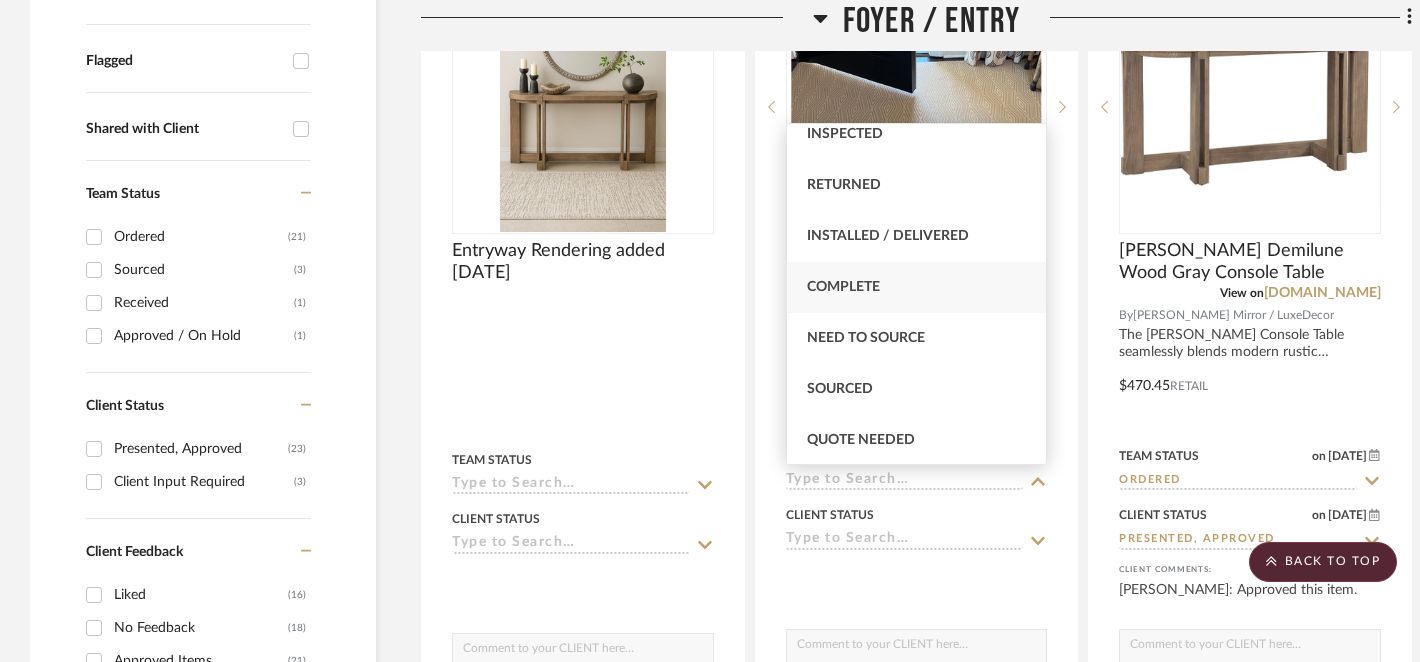 scroll, scrollTop: 438, scrollLeft: 0, axis: vertical 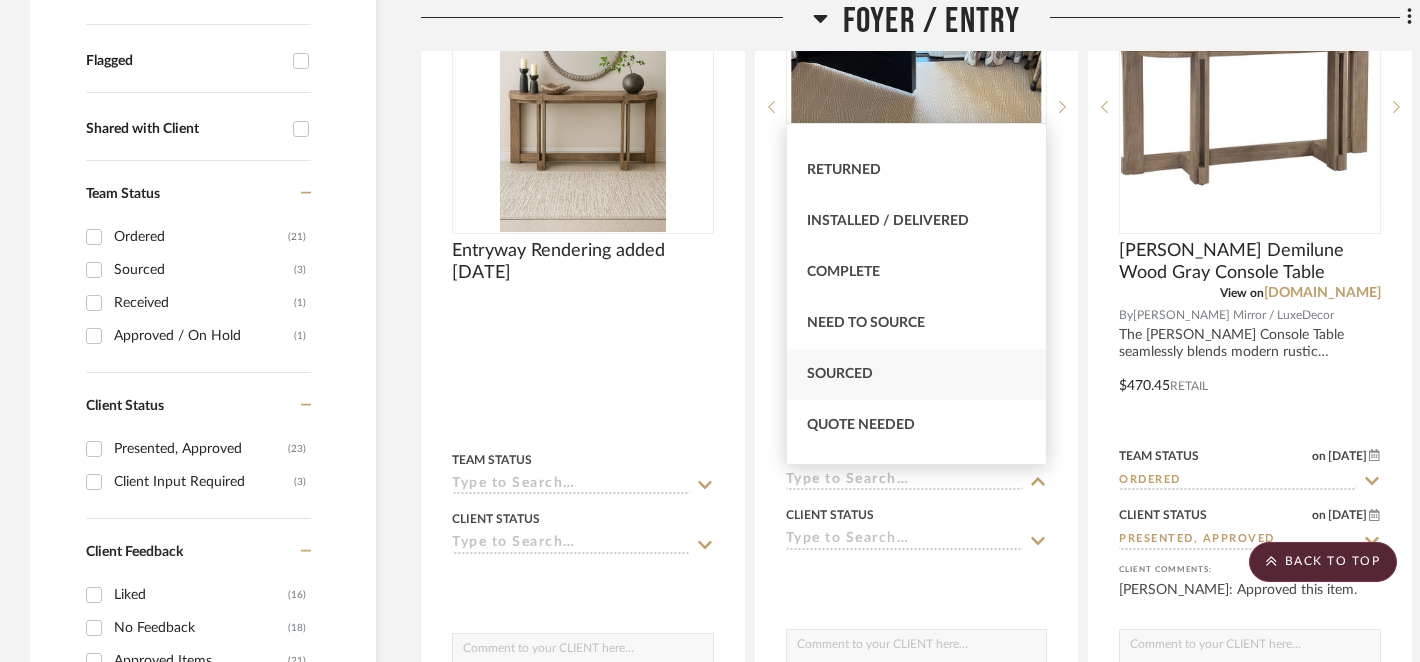 click on "Sourced" at bounding box center [917, 374] 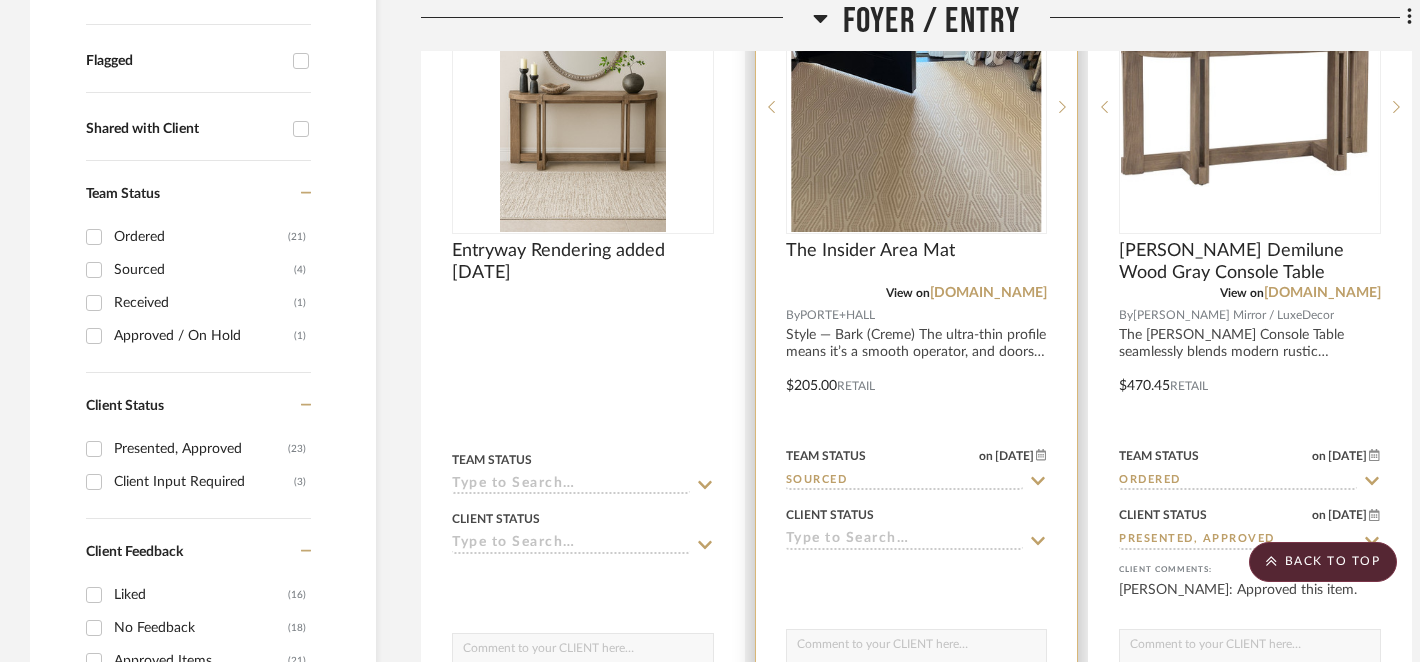 click 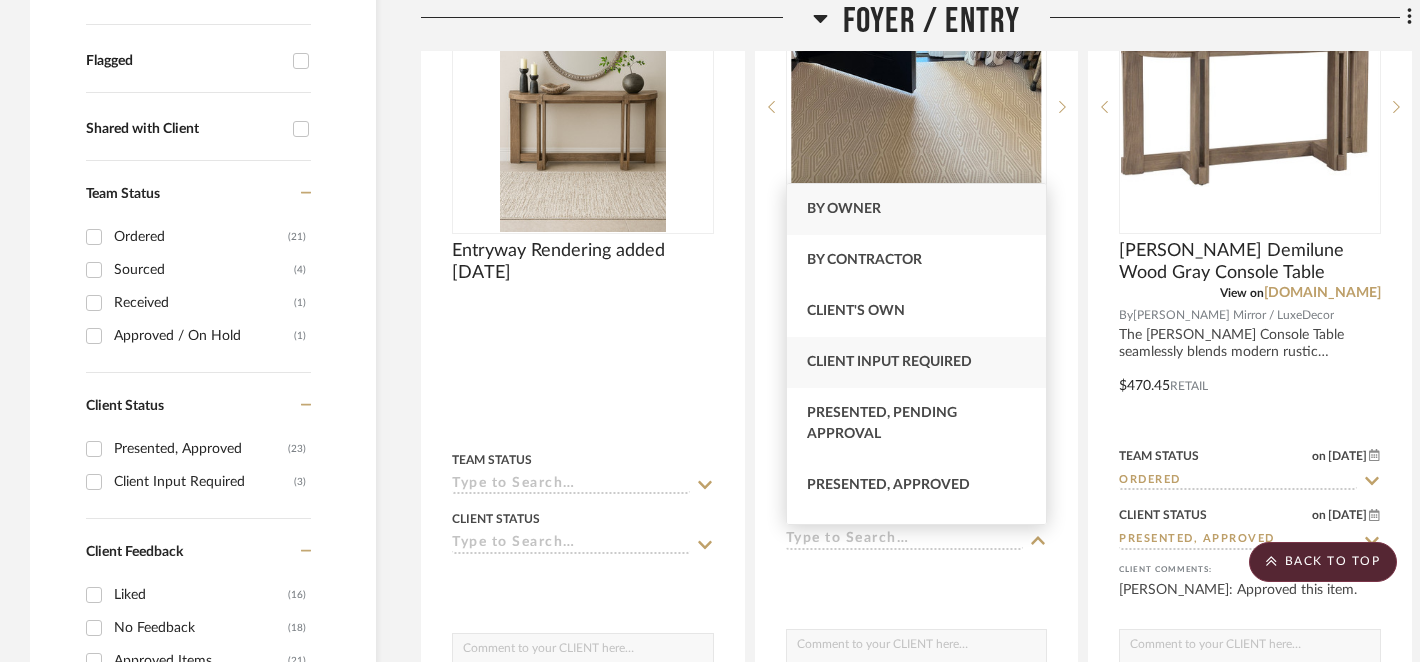 click on "Client Input Required" at bounding box center (889, 362) 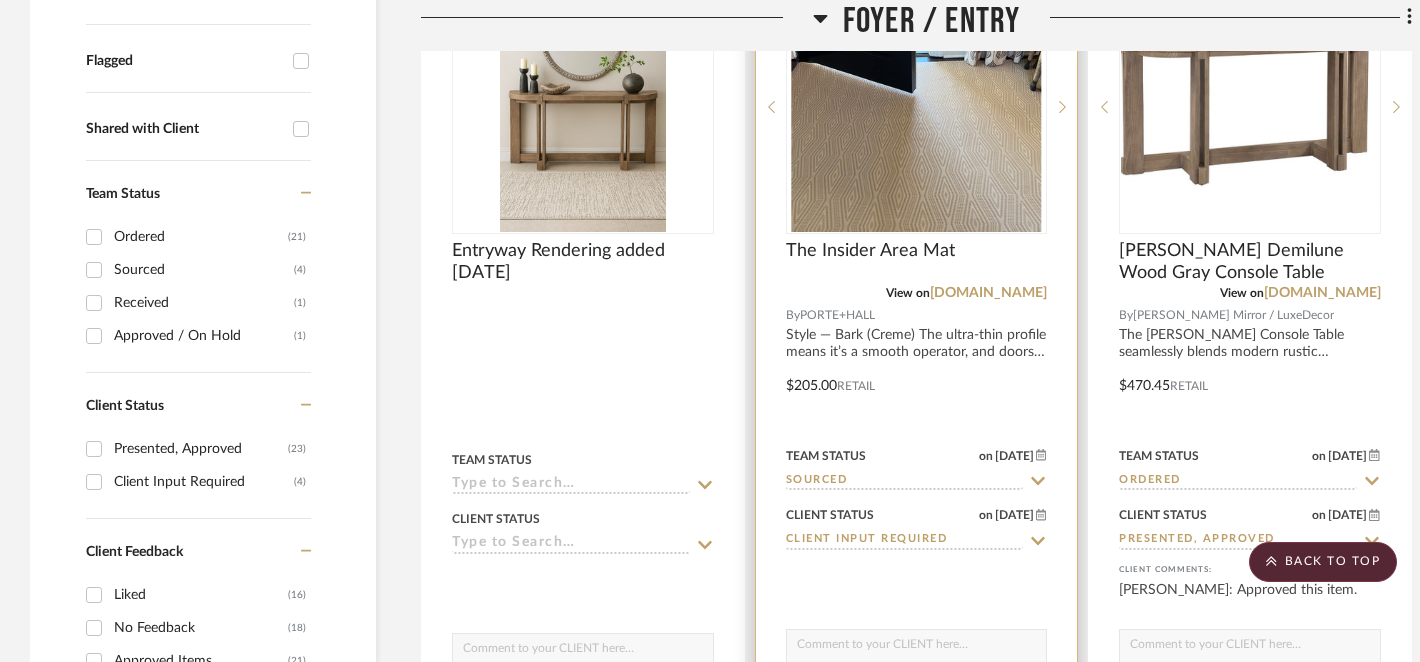 click at bounding box center (917, 649) 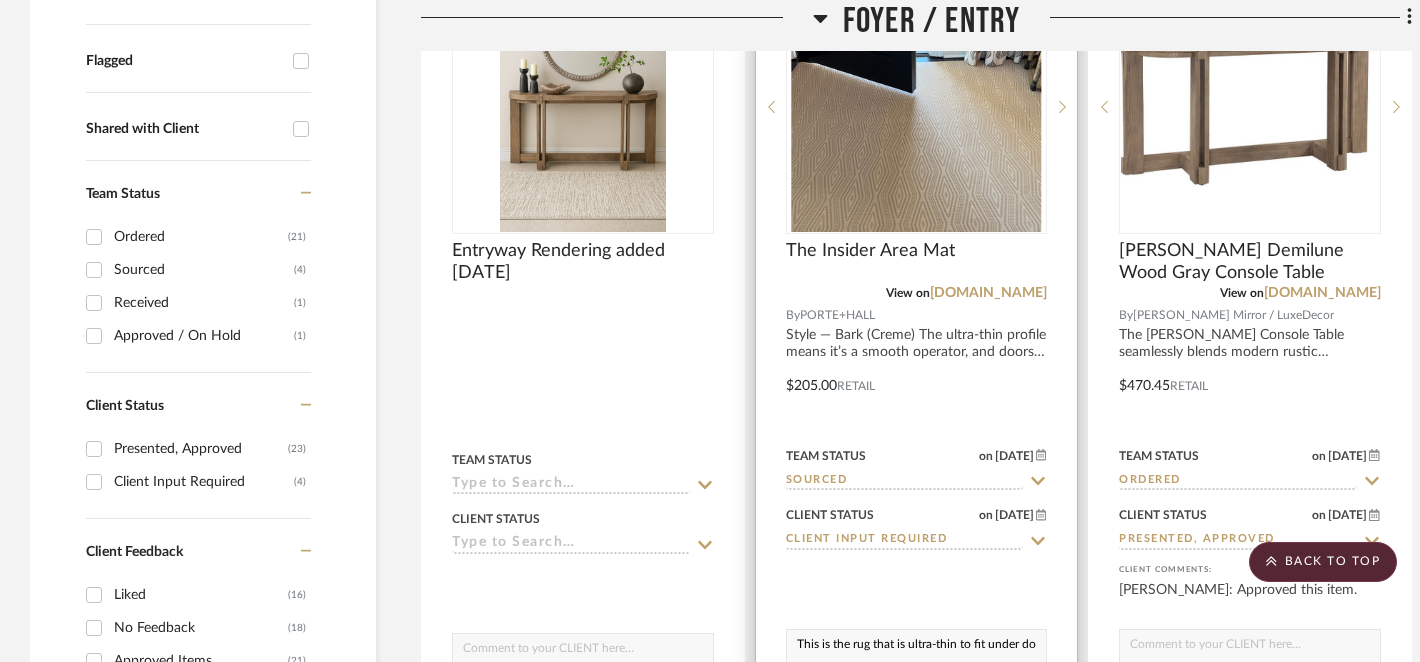 scroll, scrollTop: 696, scrollLeft: 0, axis: vertical 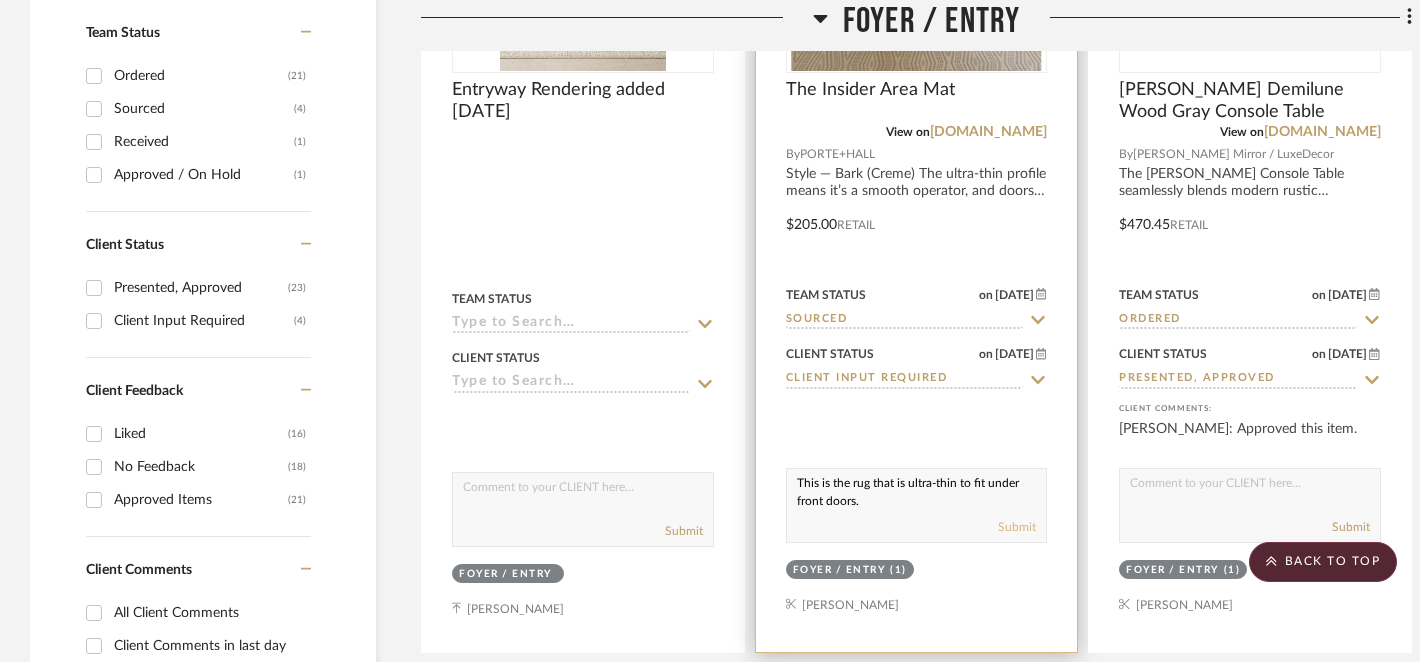 type on "This is the rug that is ultra-thin to fit under front doors." 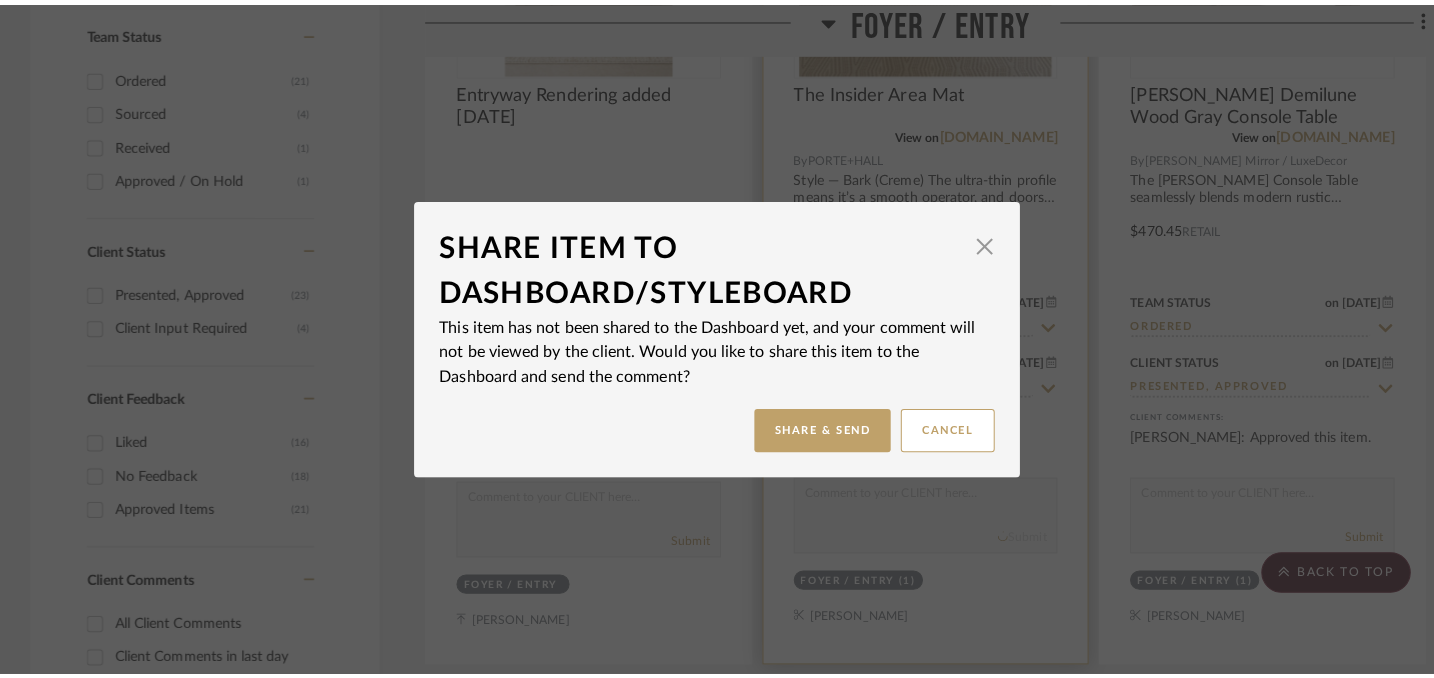 scroll, scrollTop: 0, scrollLeft: 0, axis: both 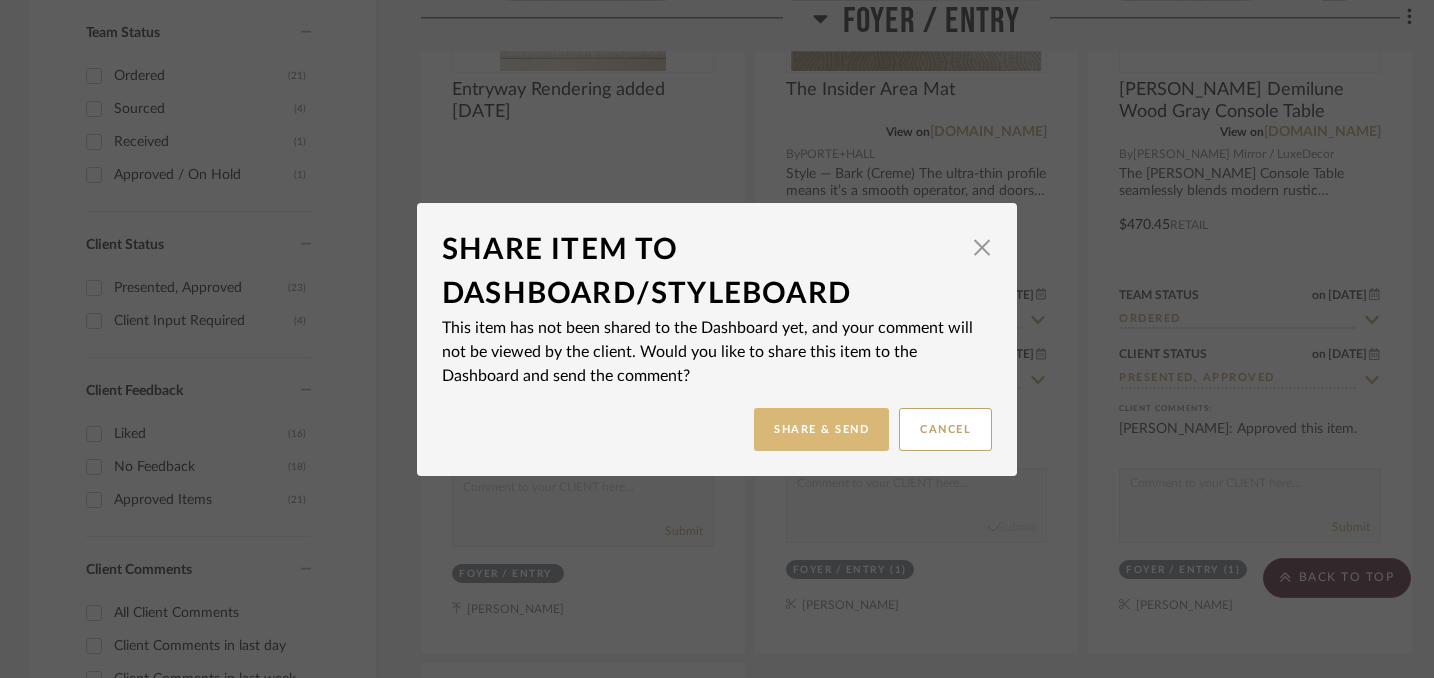 click on "Share & Send" at bounding box center [821, 429] 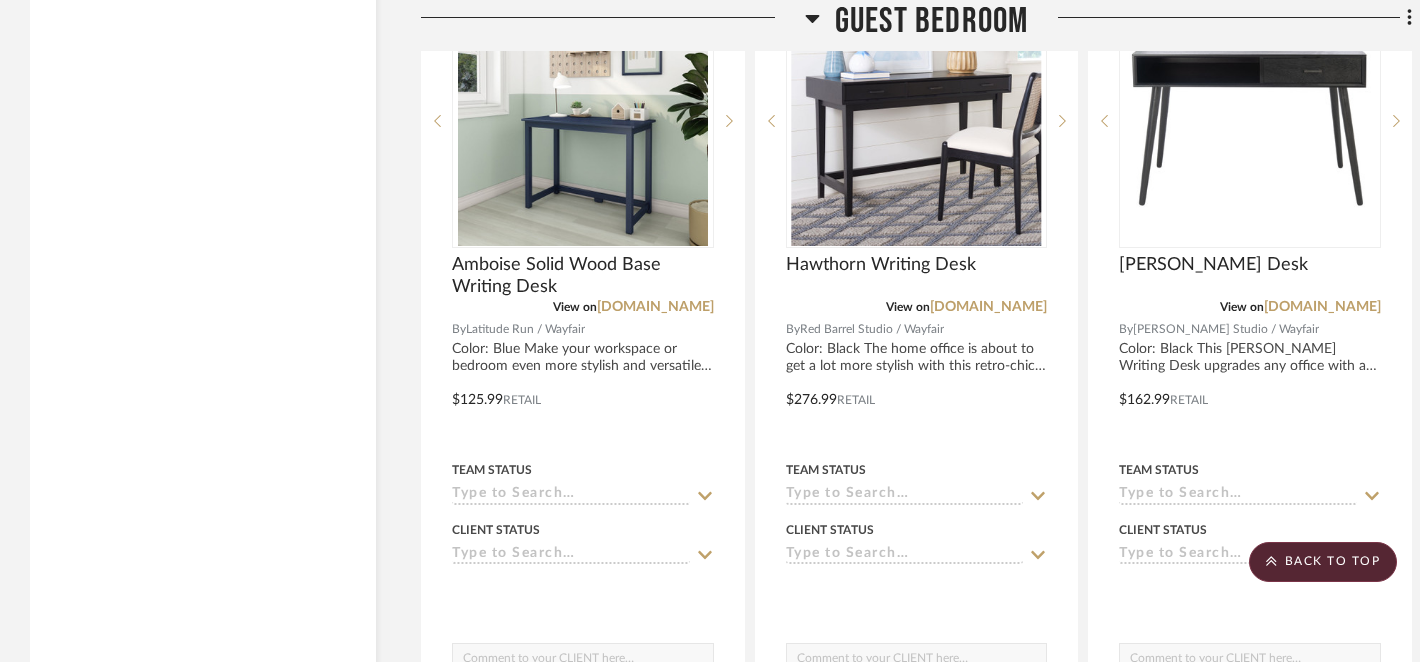 scroll, scrollTop: 5375, scrollLeft: 0, axis: vertical 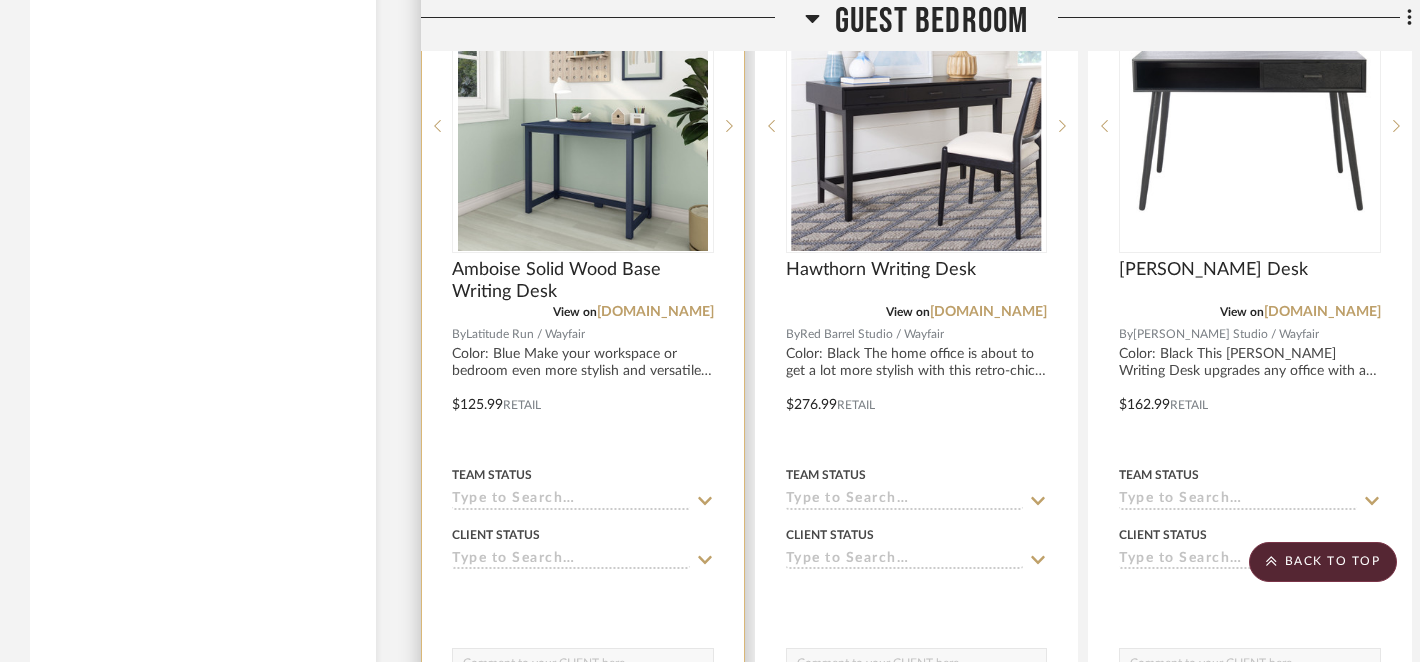 click 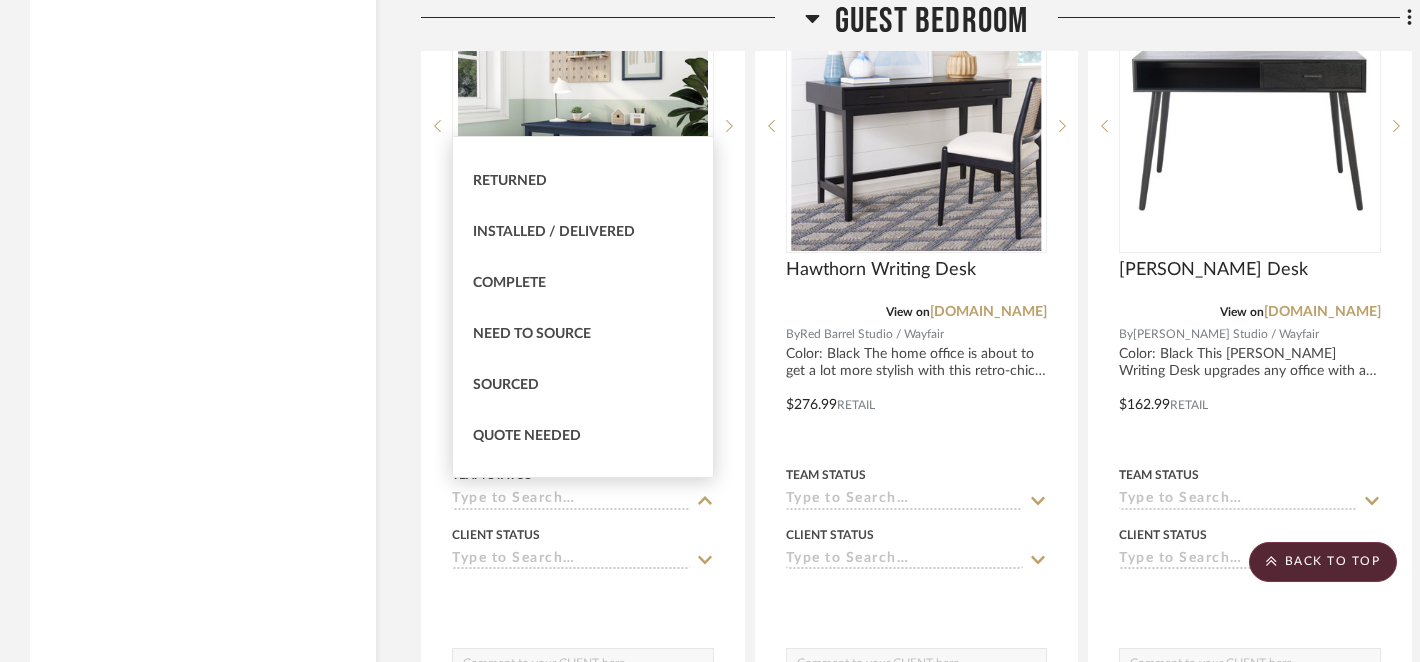 scroll, scrollTop: 446, scrollLeft: 0, axis: vertical 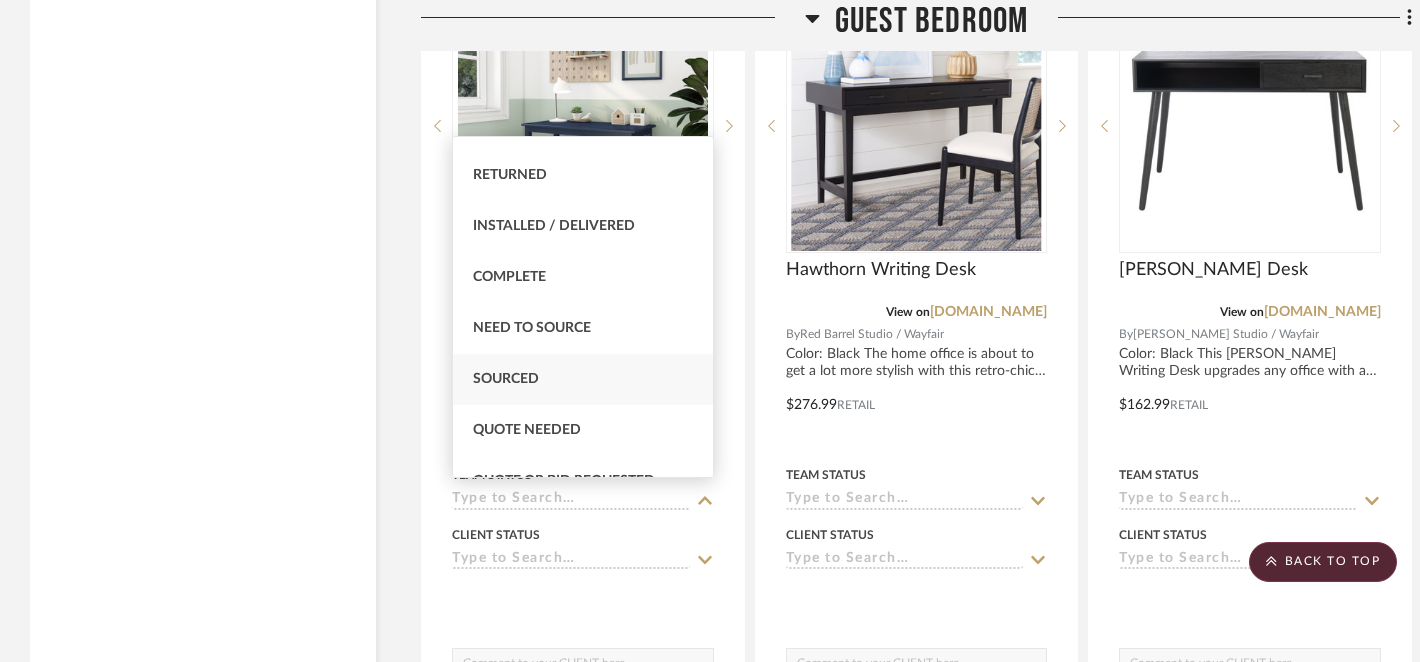 click on "Sourced" at bounding box center [506, 379] 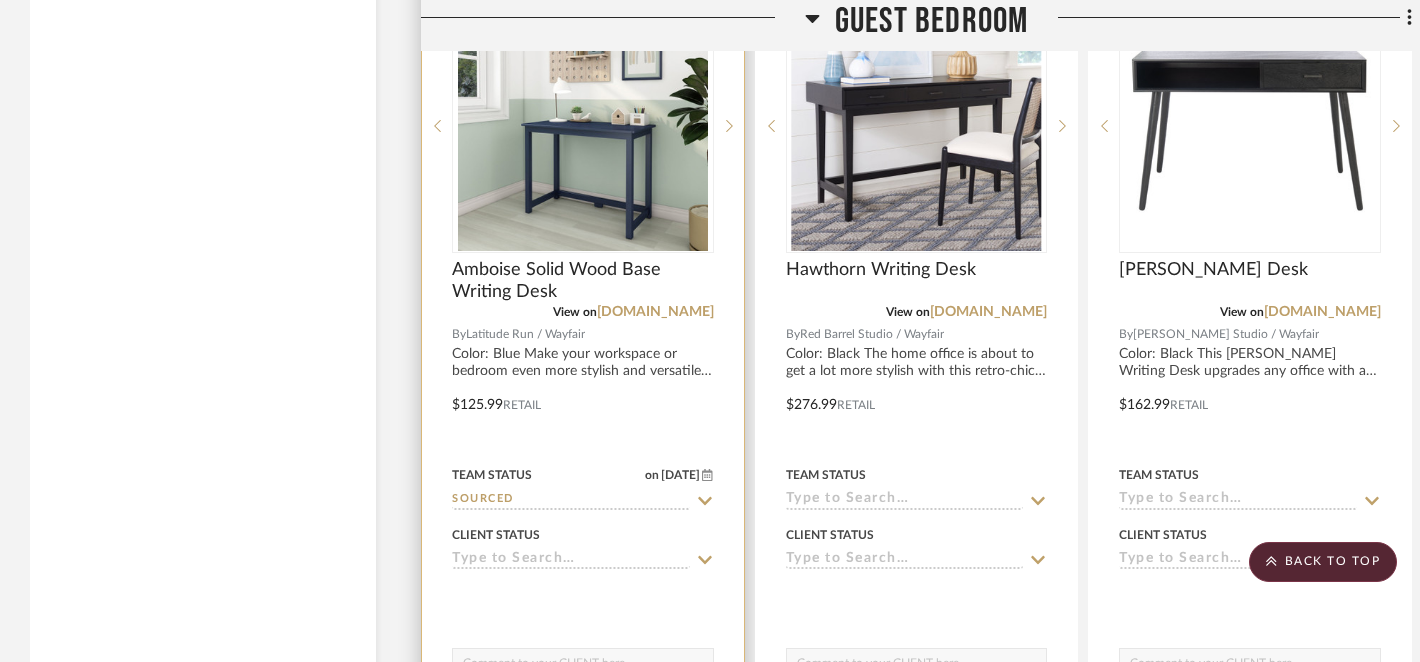click 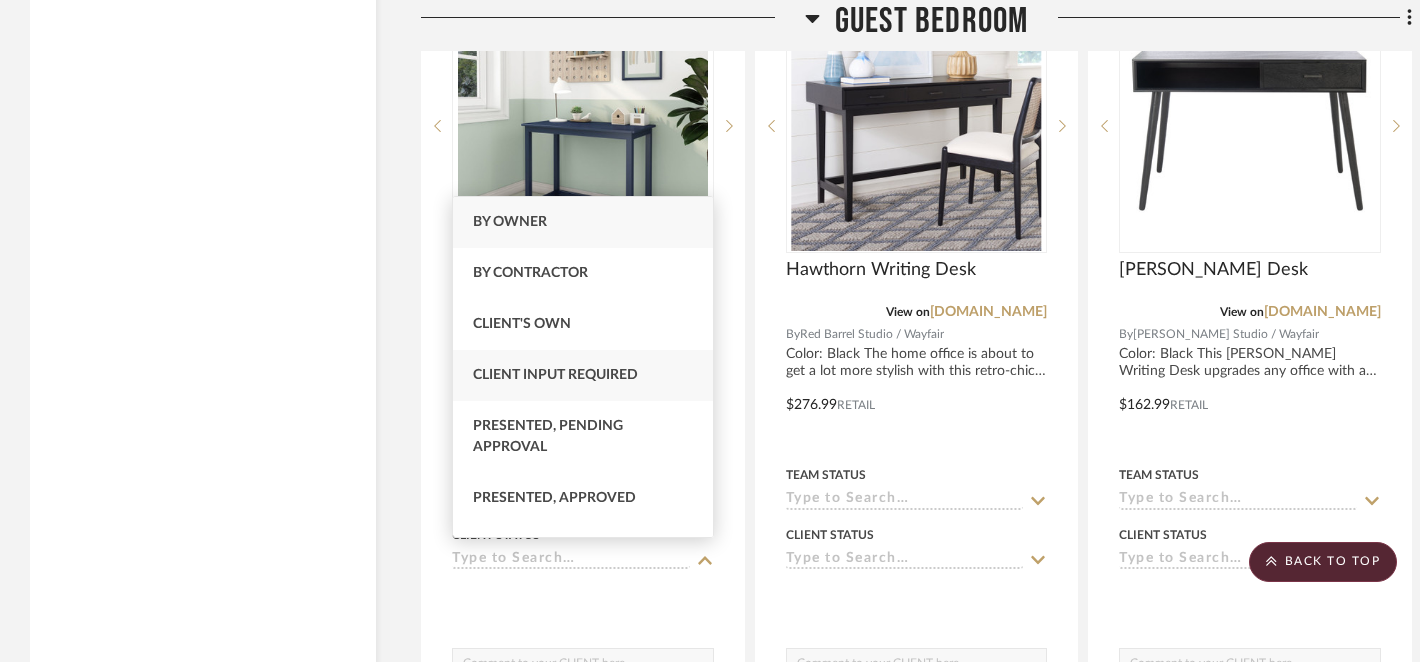click on "Client Input Required" at bounding box center [555, 375] 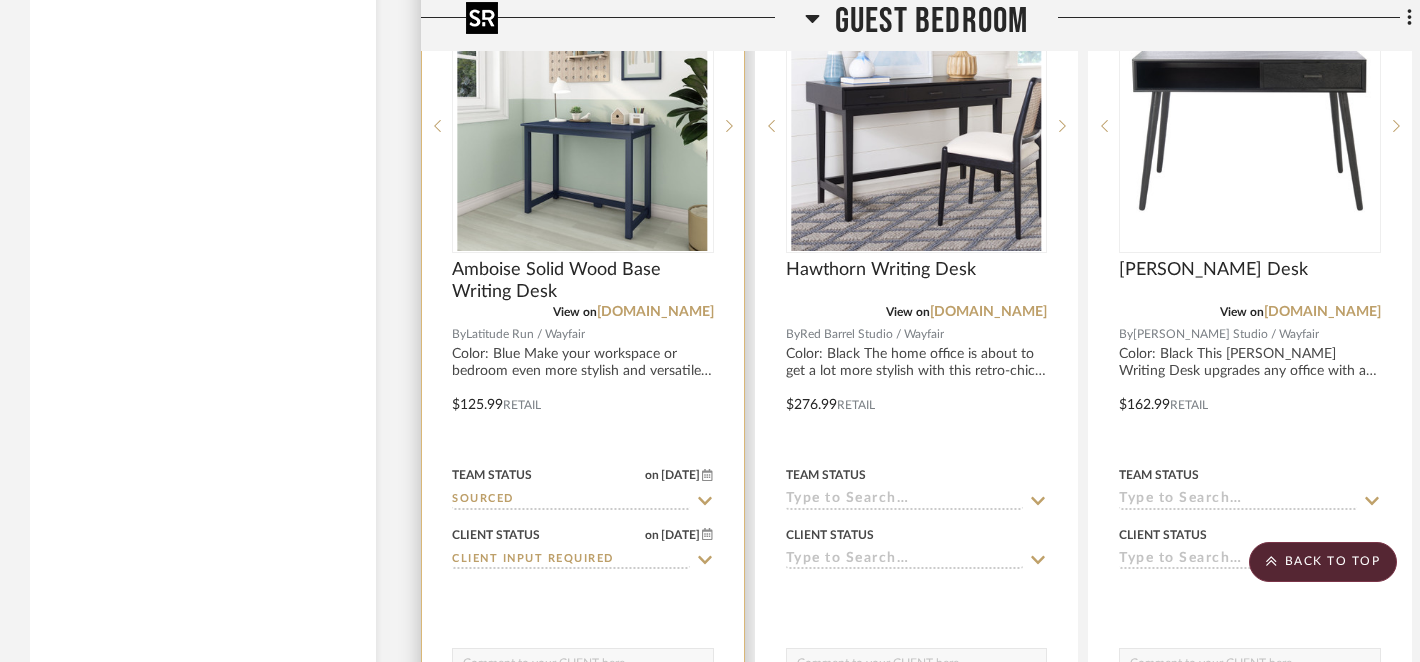 click at bounding box center [0, 0] 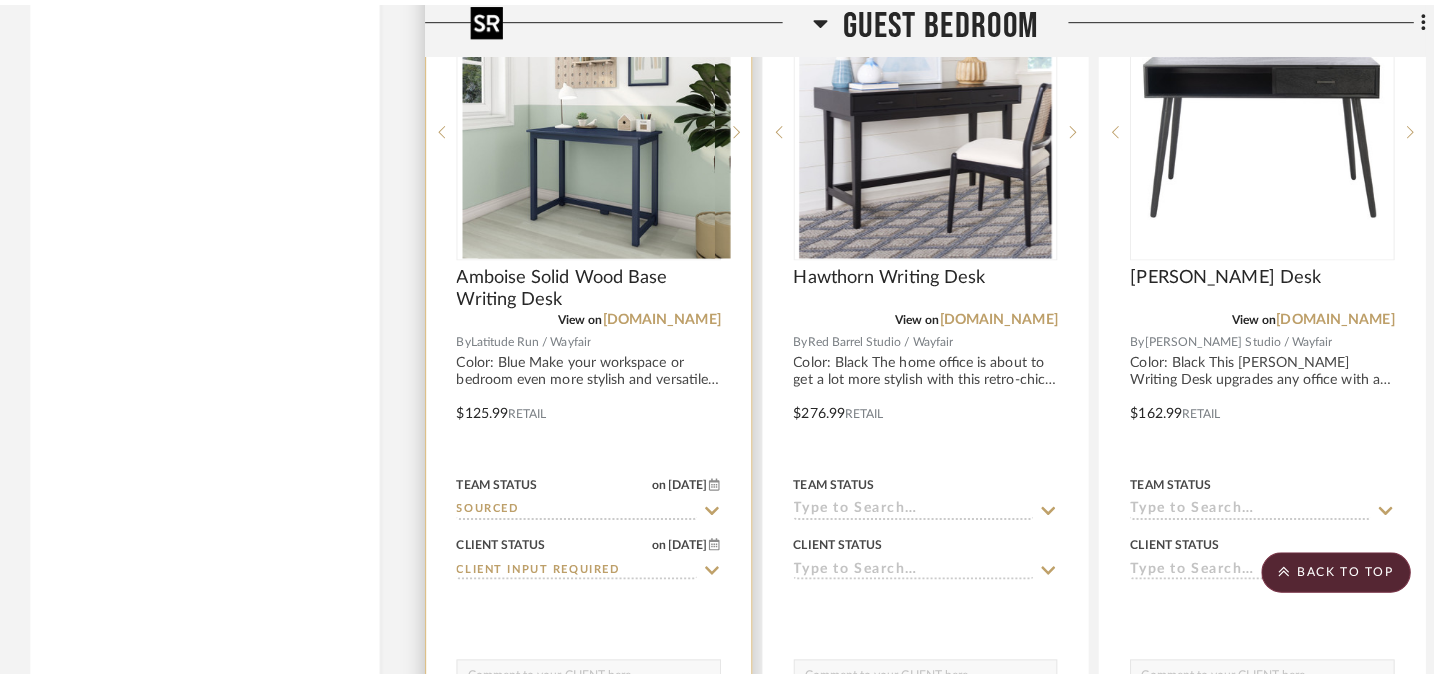 scroll, scrollTop: 0, scrollLeft: 0, axis: both 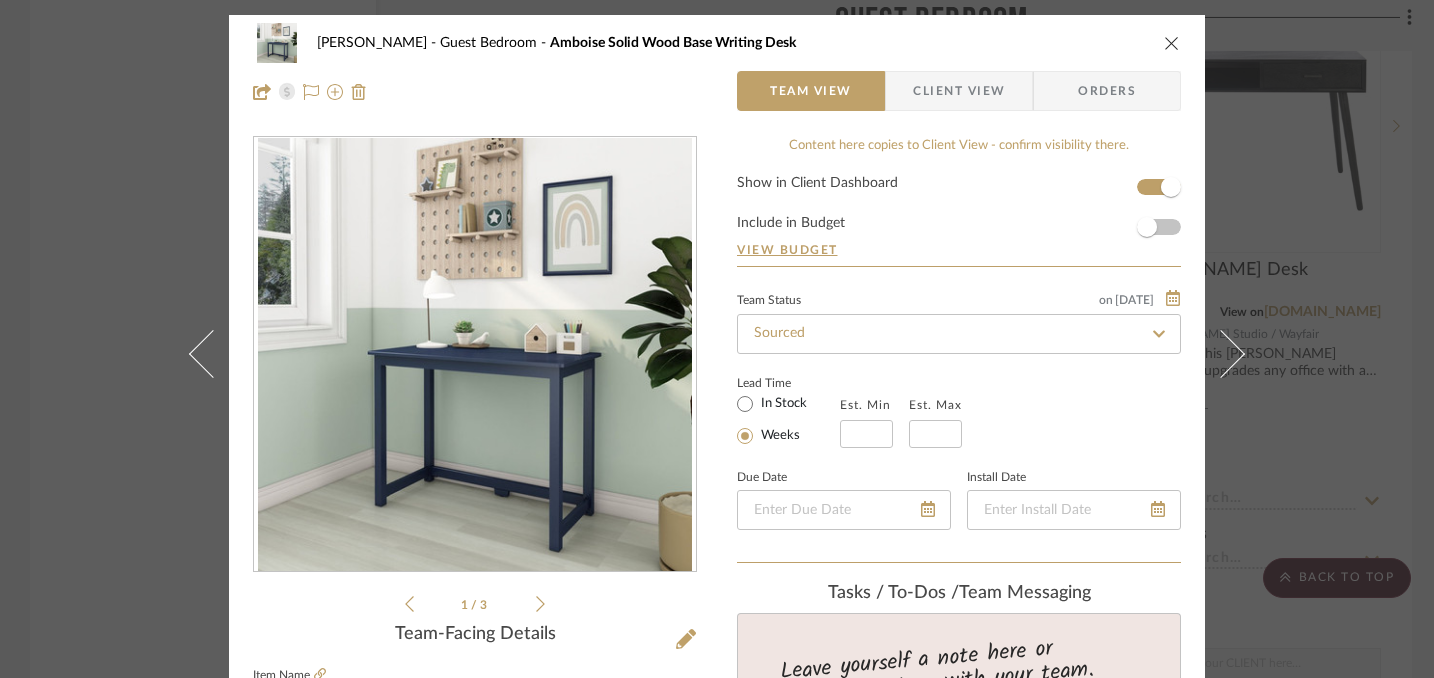 click at bounding box center [1172, 43] 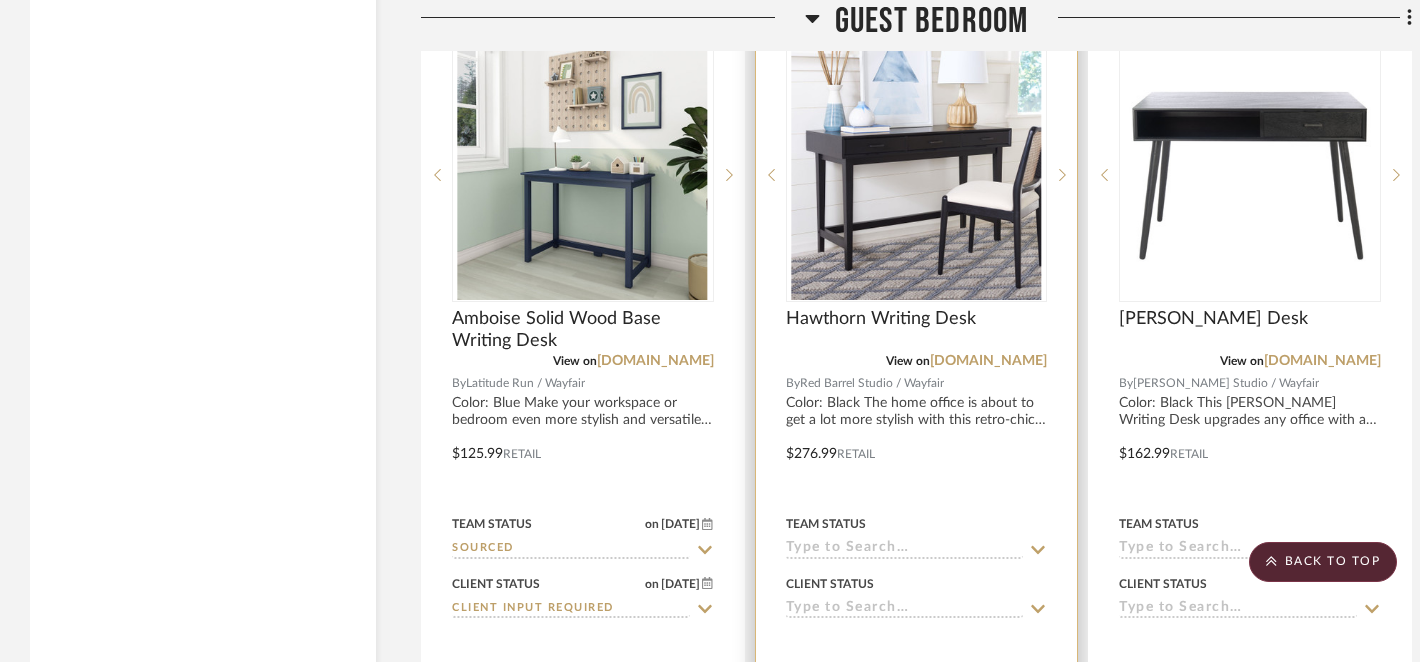 scroll, scrollTop: 5328, scrollLeft: 0, axis: vertical 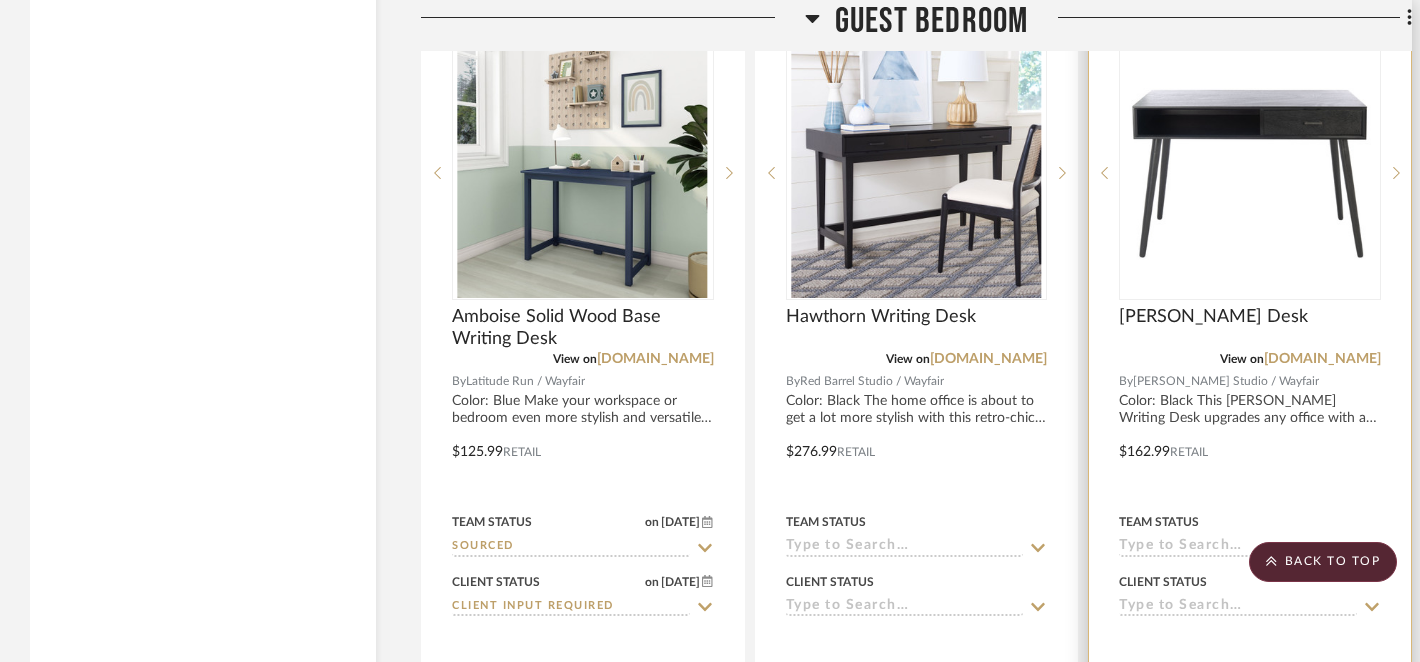 click on "Corrigan Studio / Wayfair" at bounding box center [1226, 381] 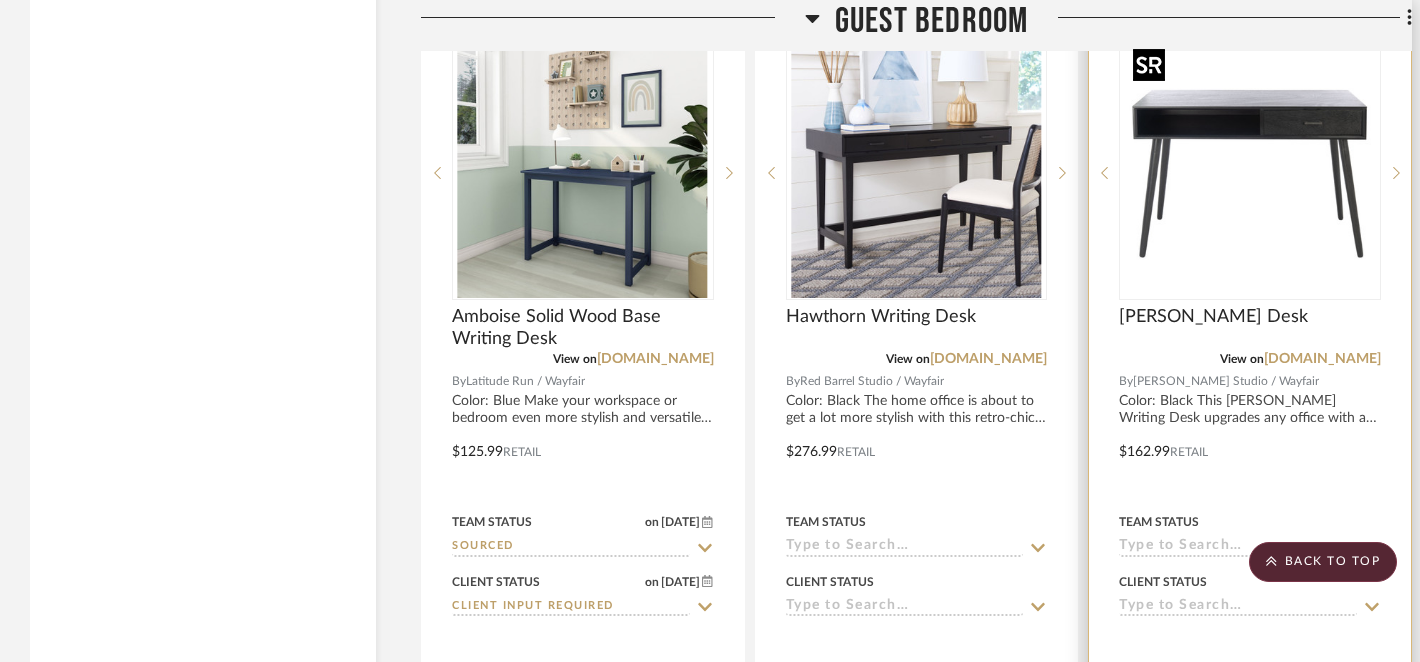 click at bounding box center [1250, 173] 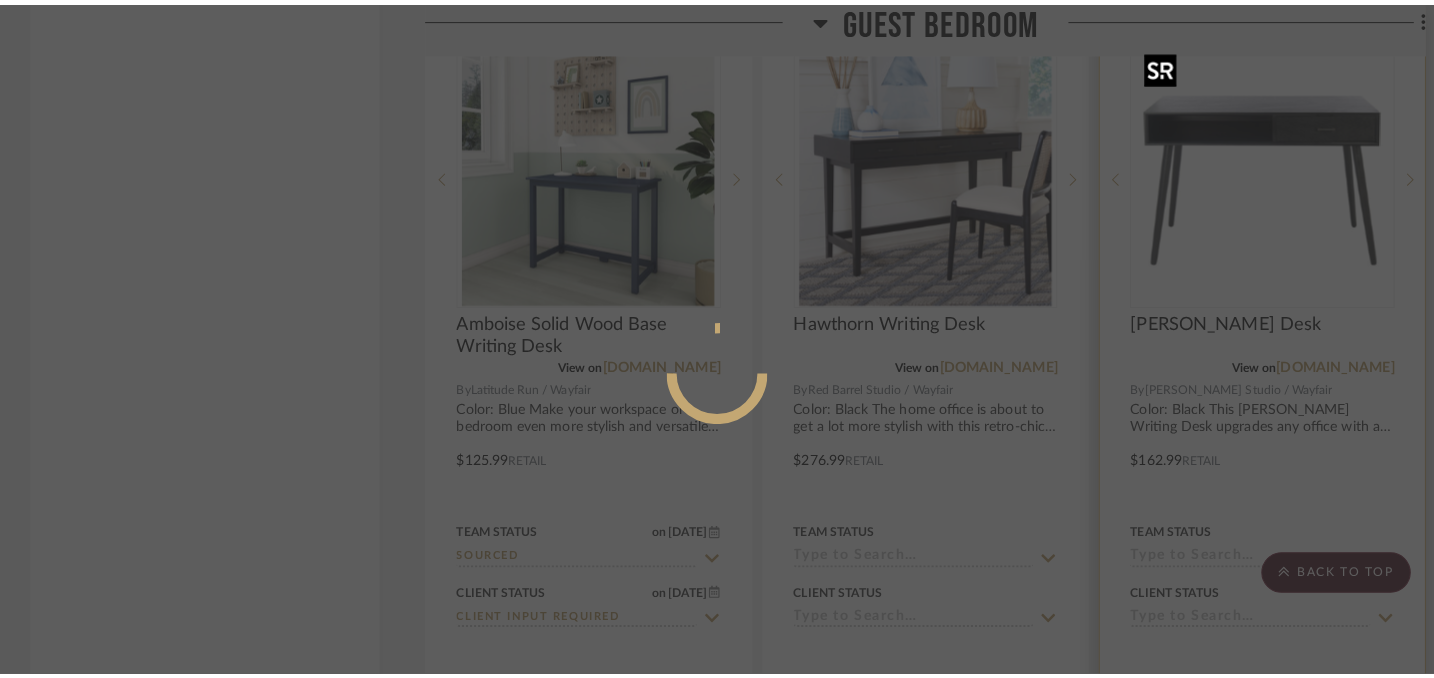 scroll, scrollTop: 0, scrollLeft: 0, axis: both 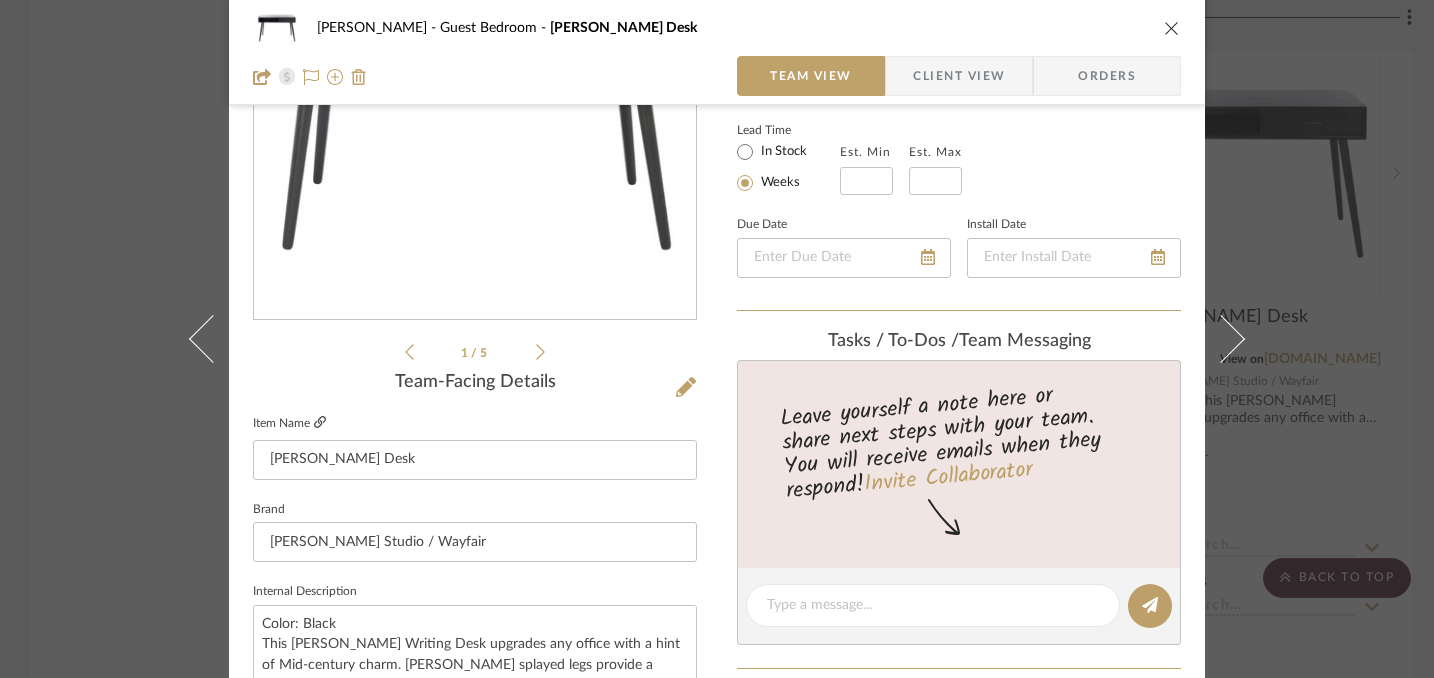 click 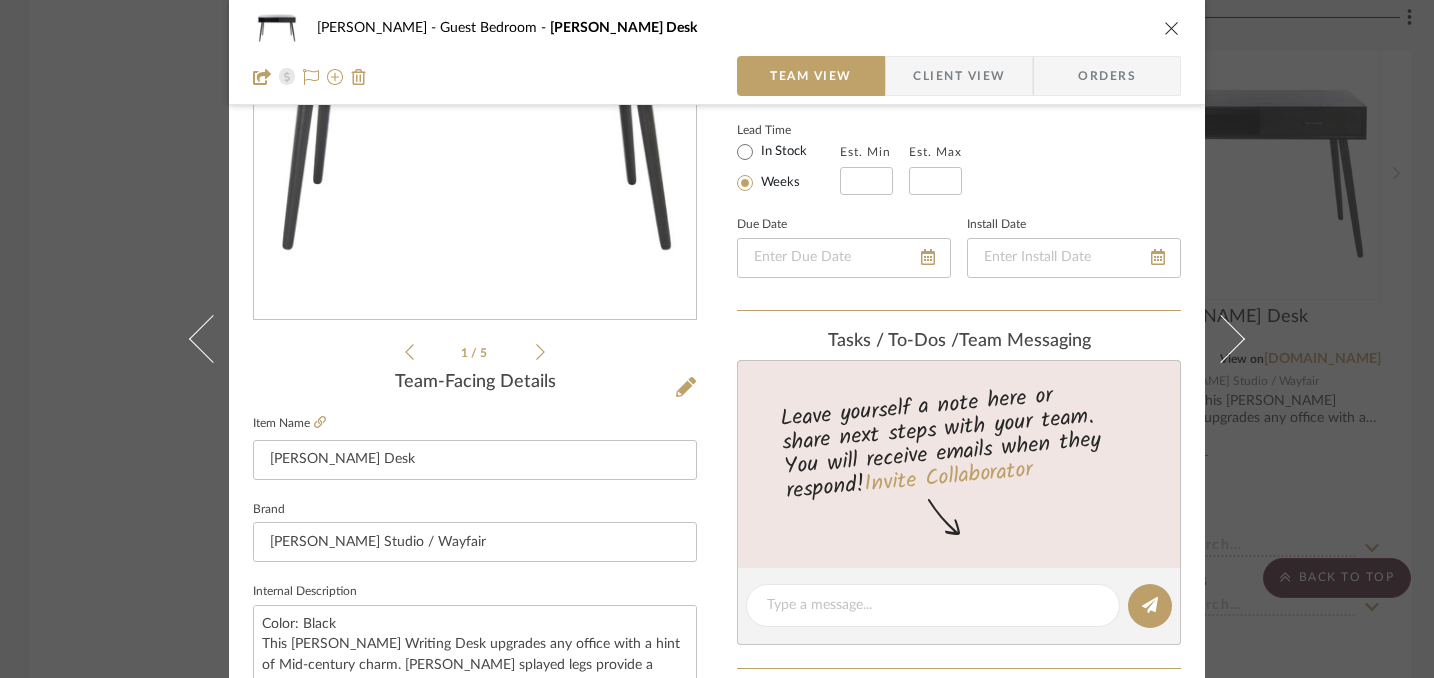 click at bounding box center [1172, 28] 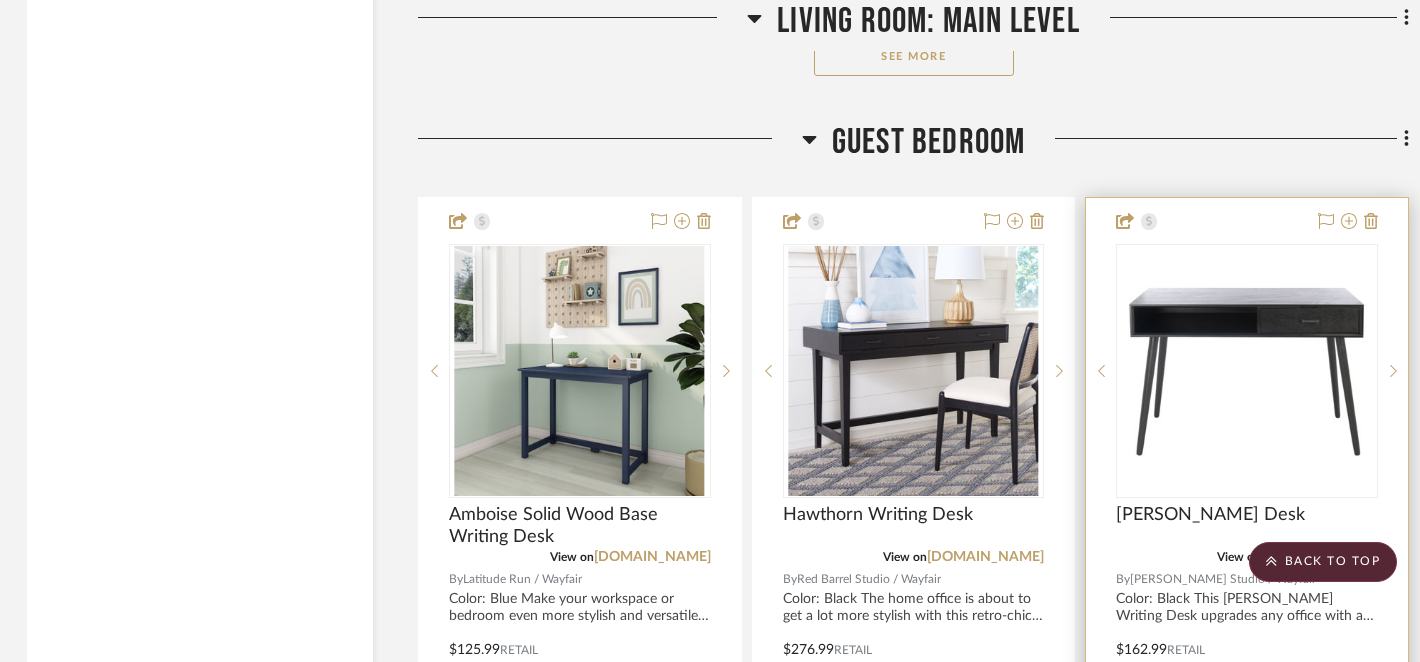 scroll, scrollTop: 5000, scrollLeft: 3, axis: both 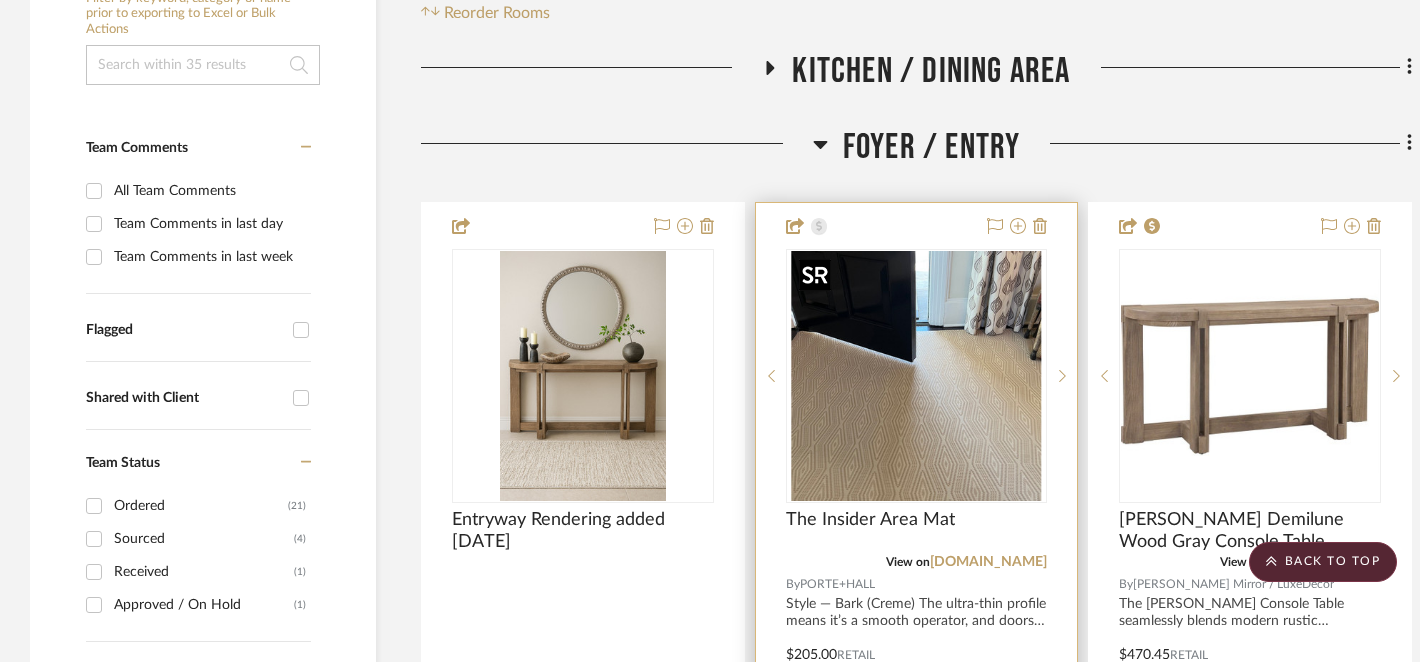click at bounding box center [916, 376] 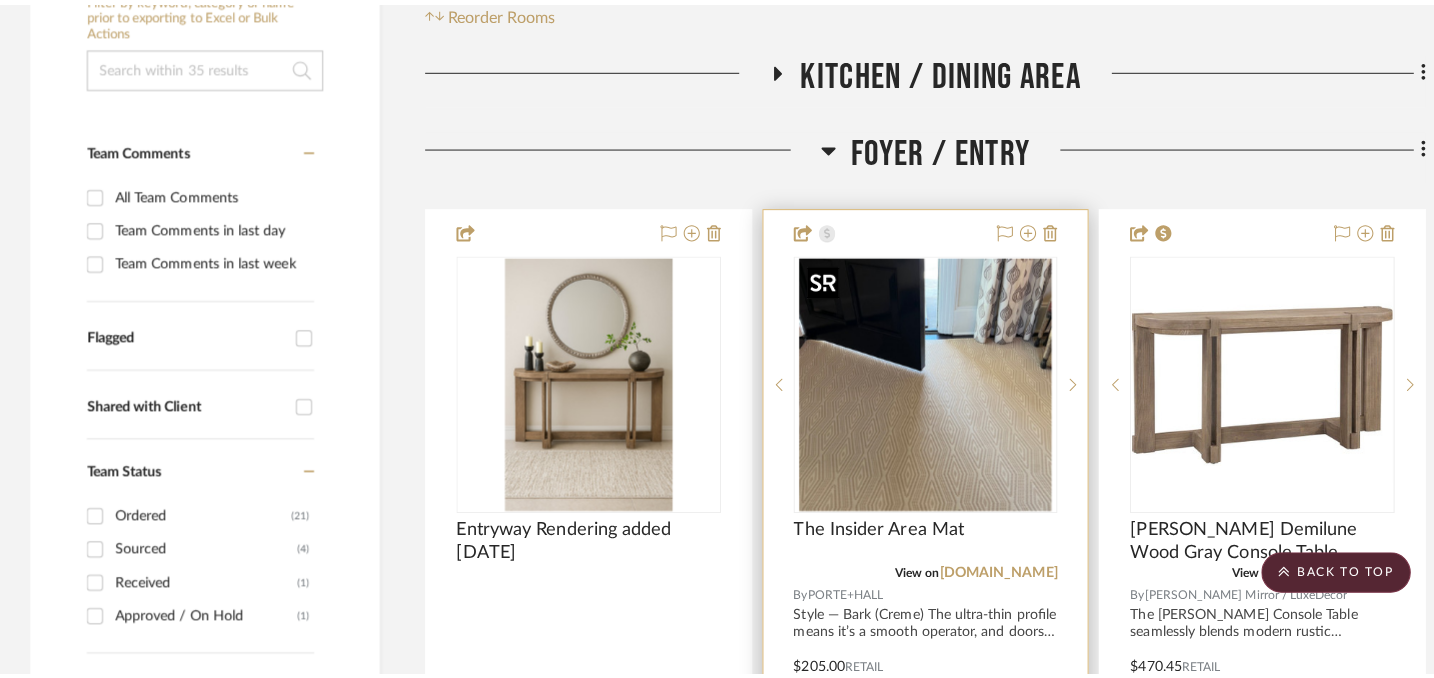 scroll, scrollTop: 0, scrollLeft: 0, axis: both 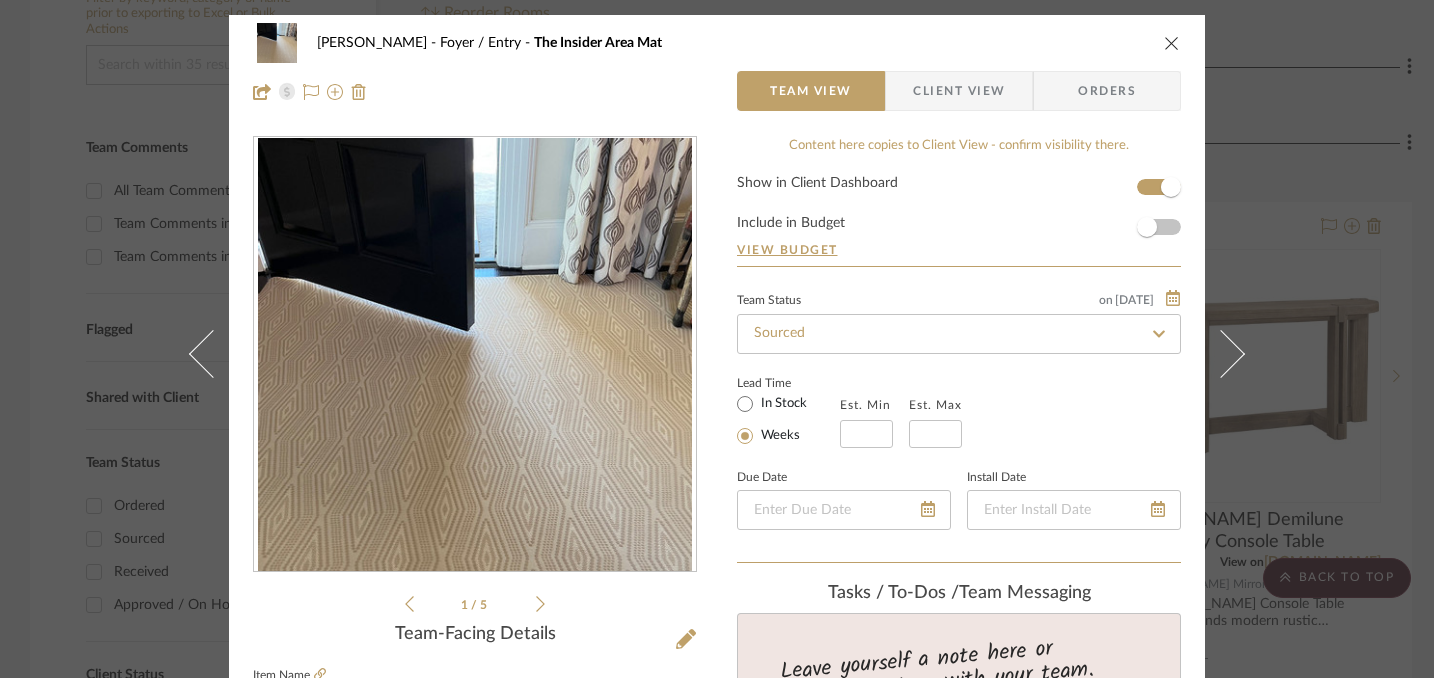 click 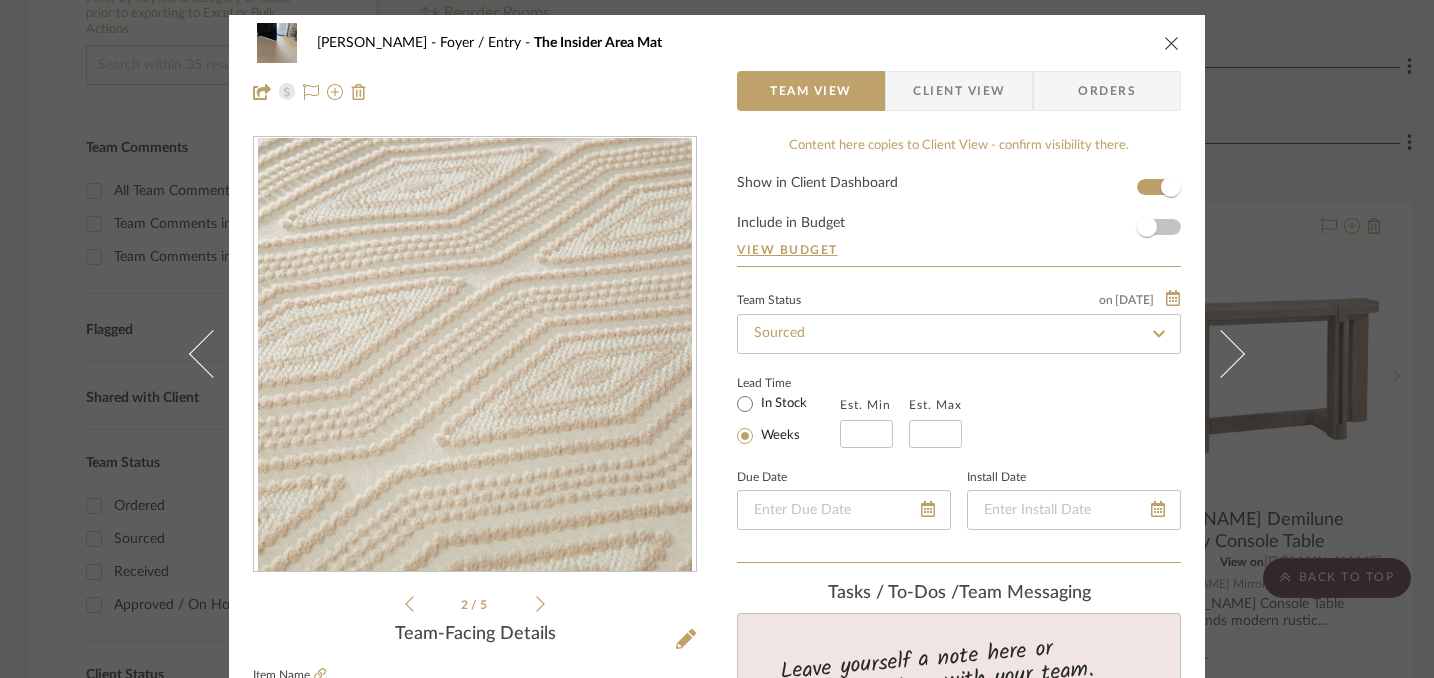 click 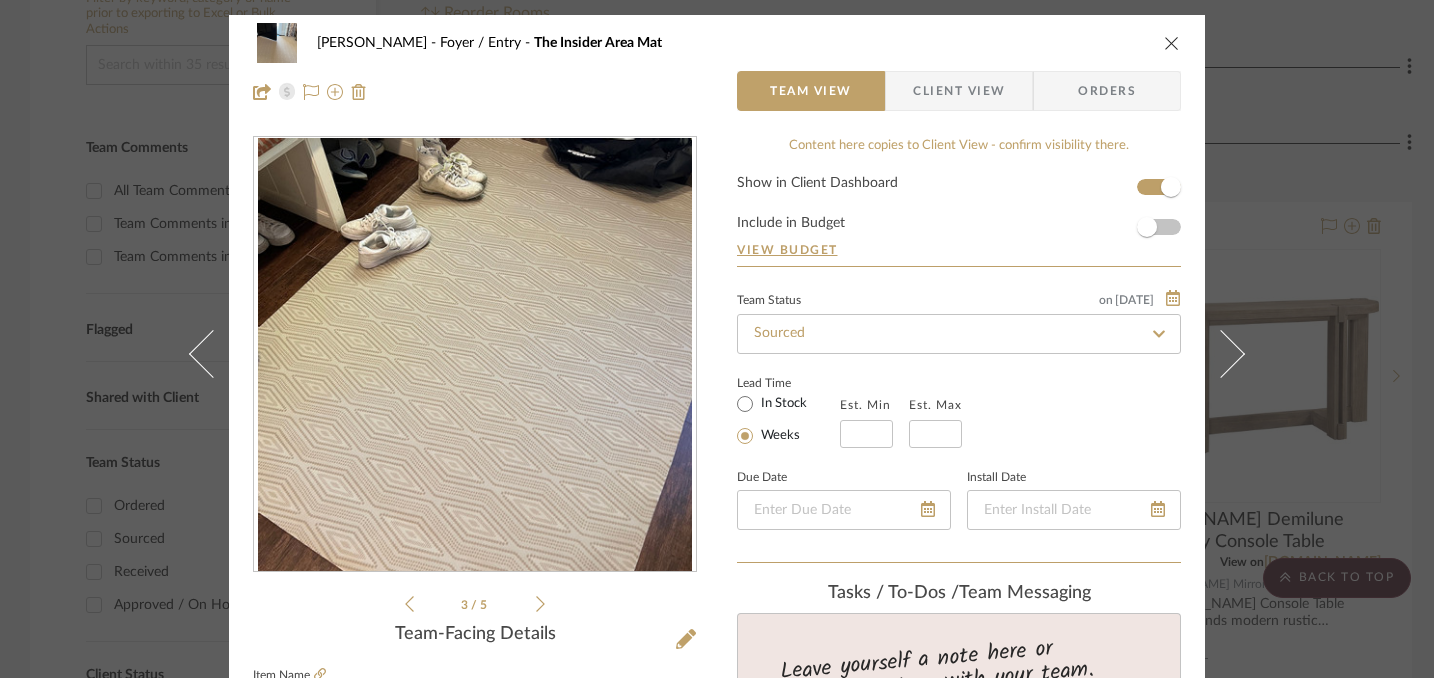 click 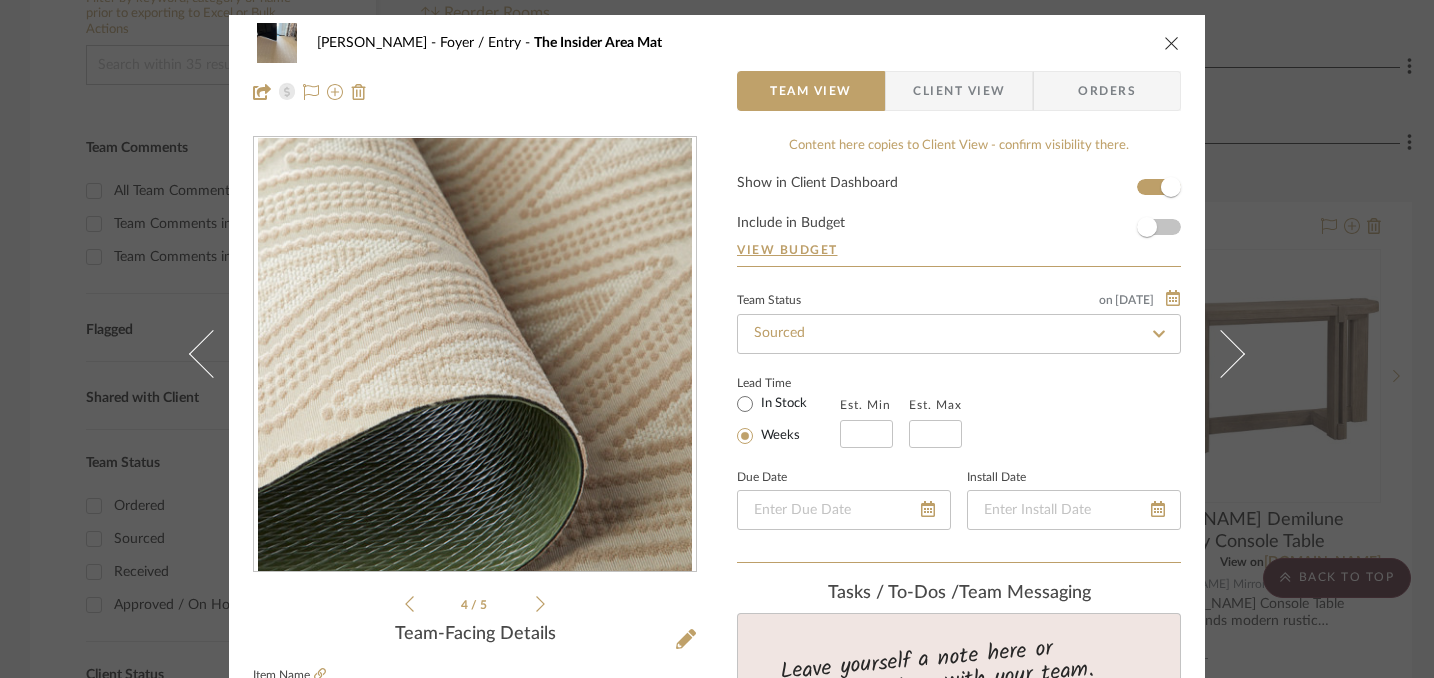 click at bounding box center (1172, 43) 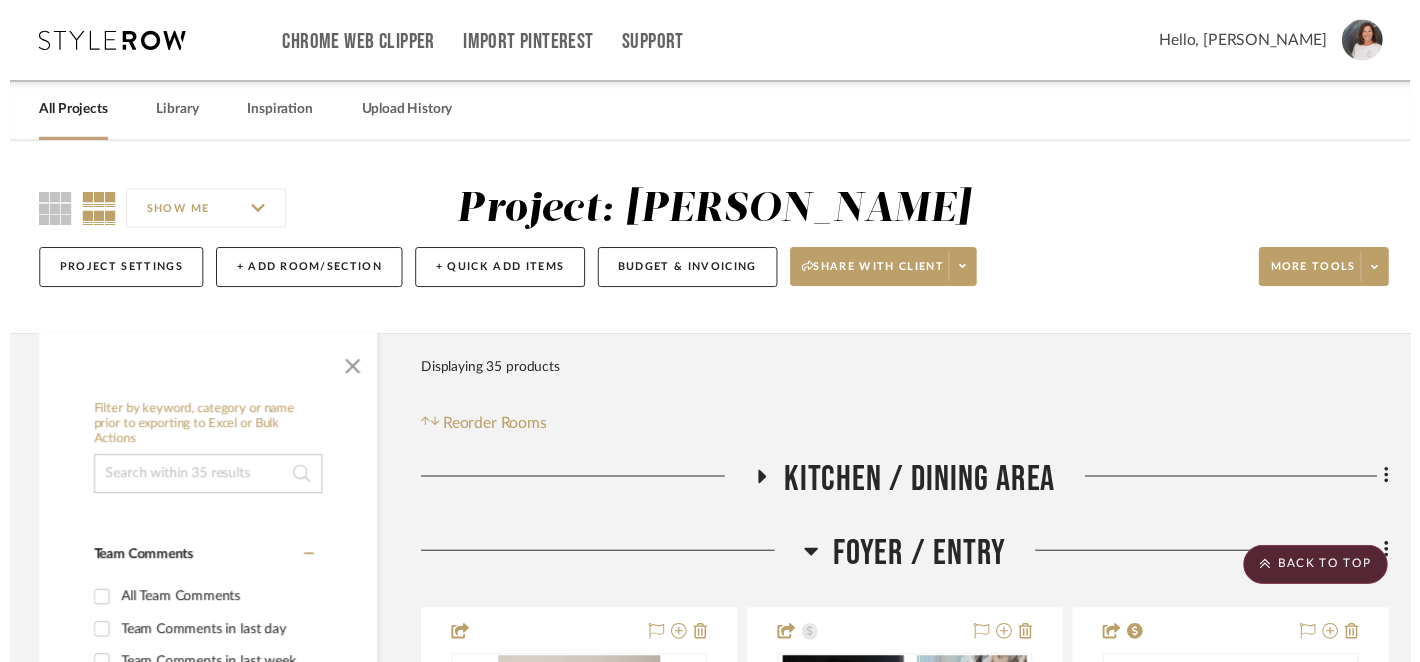 scroll, scrollTop: 420, scrollLeft: 0, axis: vertical 